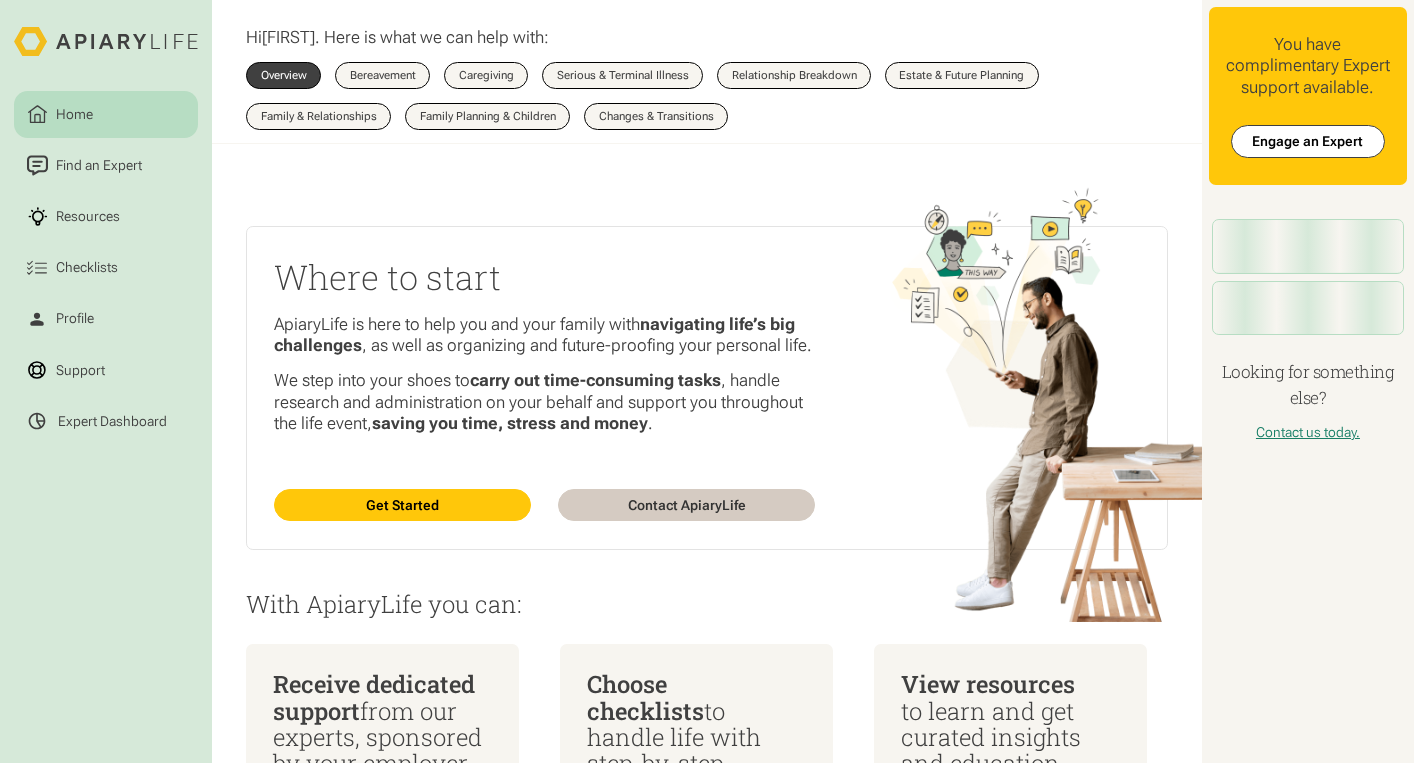 scroll, scrollTop: 0, scrollLeft: 0, axis: both 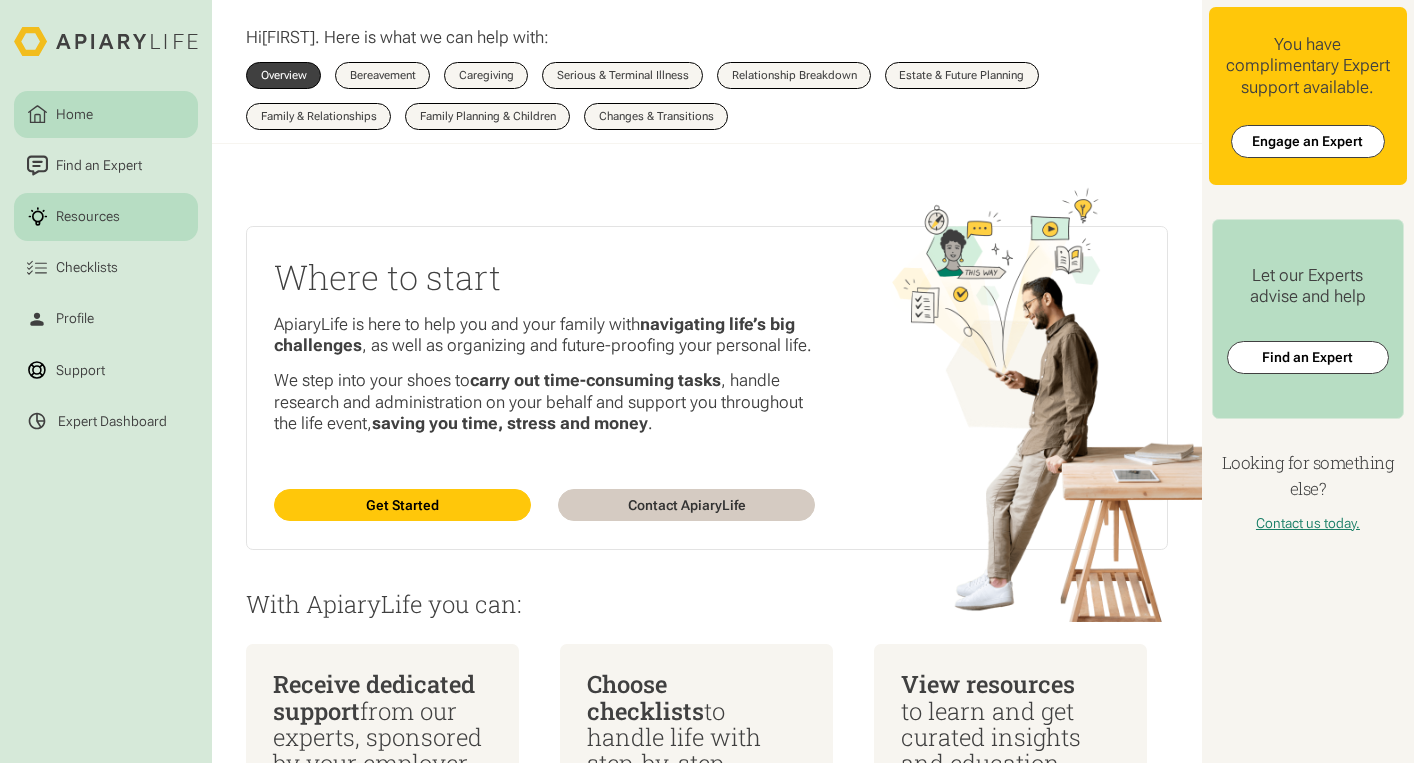 click on "Resources" at bounding box center [106, 217] 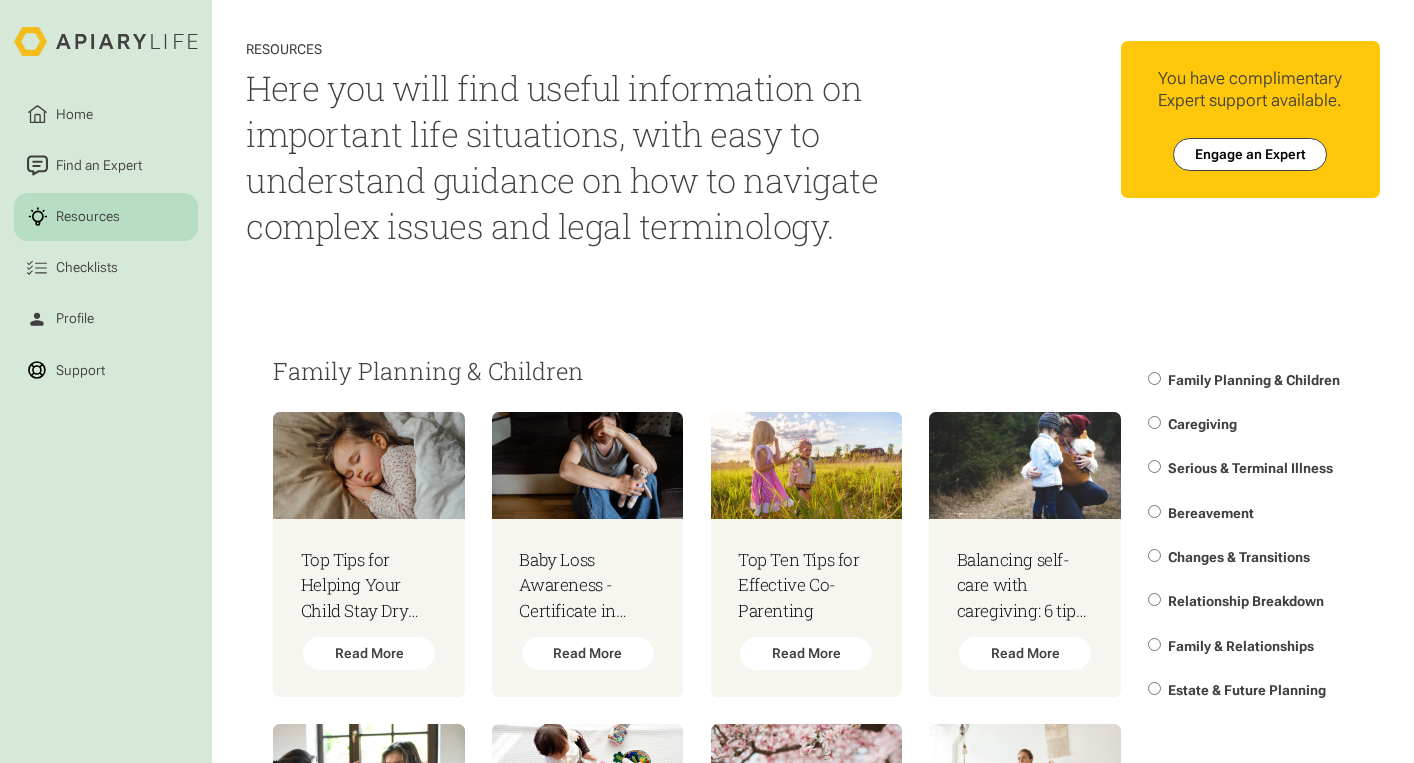 scroll, scrollTop: 0, scrollLeft: 0, axis: both 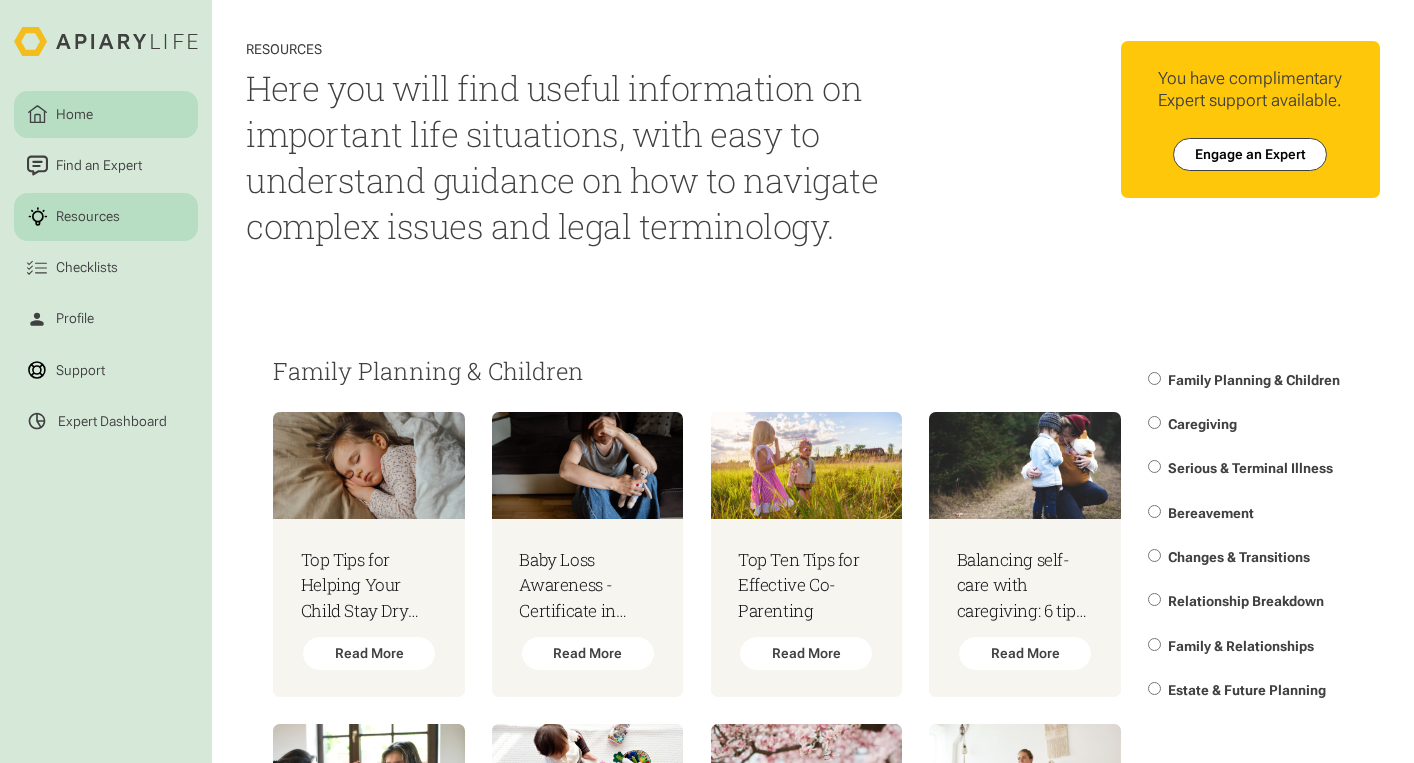 click on "Home" at bounding box center (106, 115) 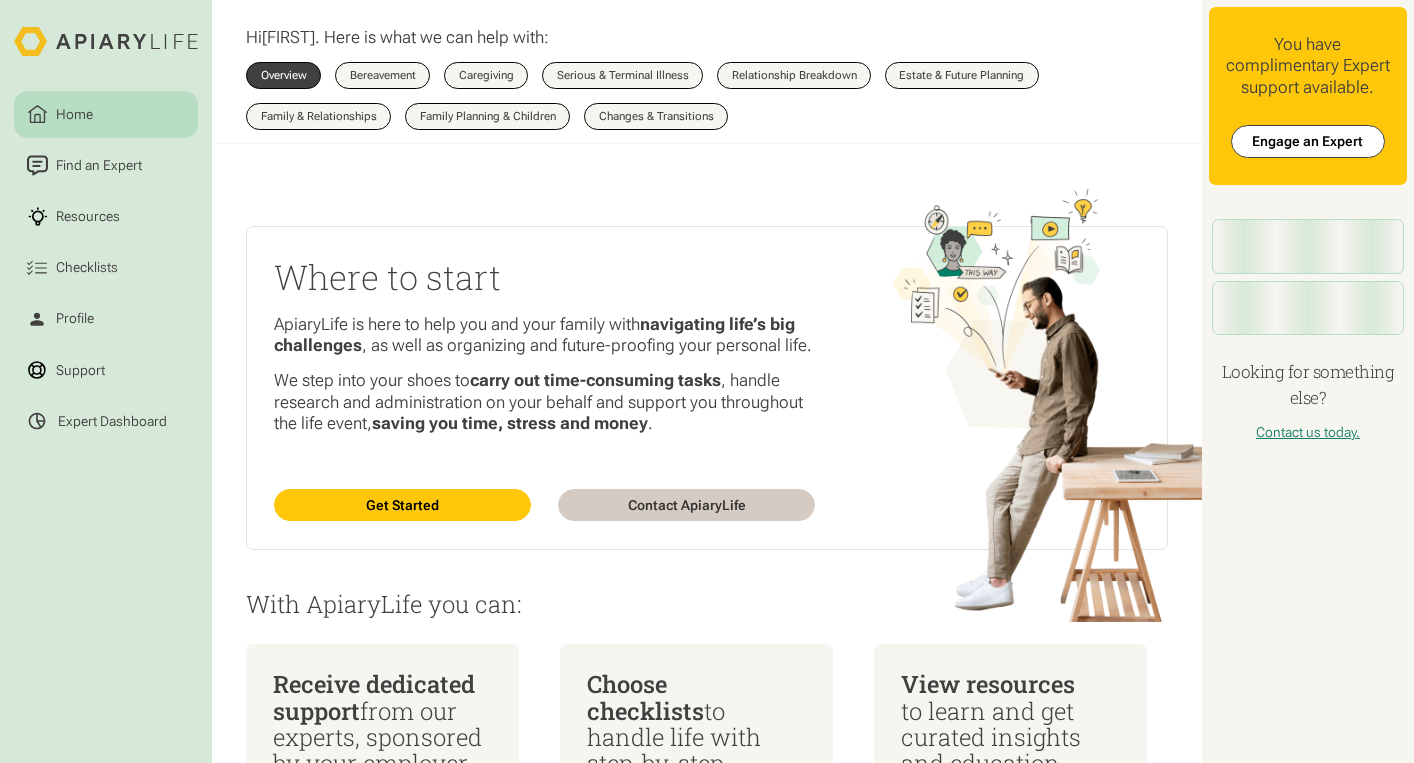 scroll, scrollTop: 0, scrollLeft: 0, axis: both 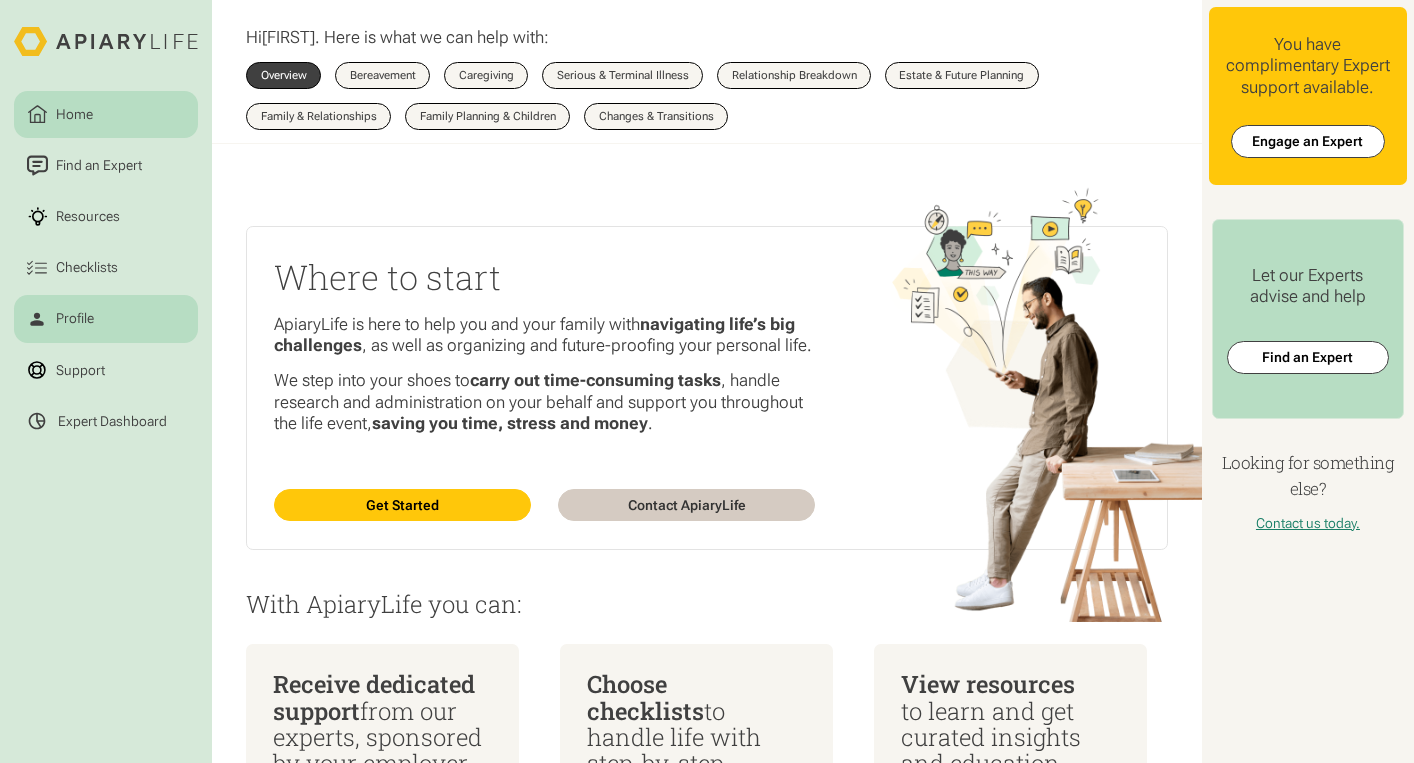 click on "Profile" at bounding box center (106, 319) 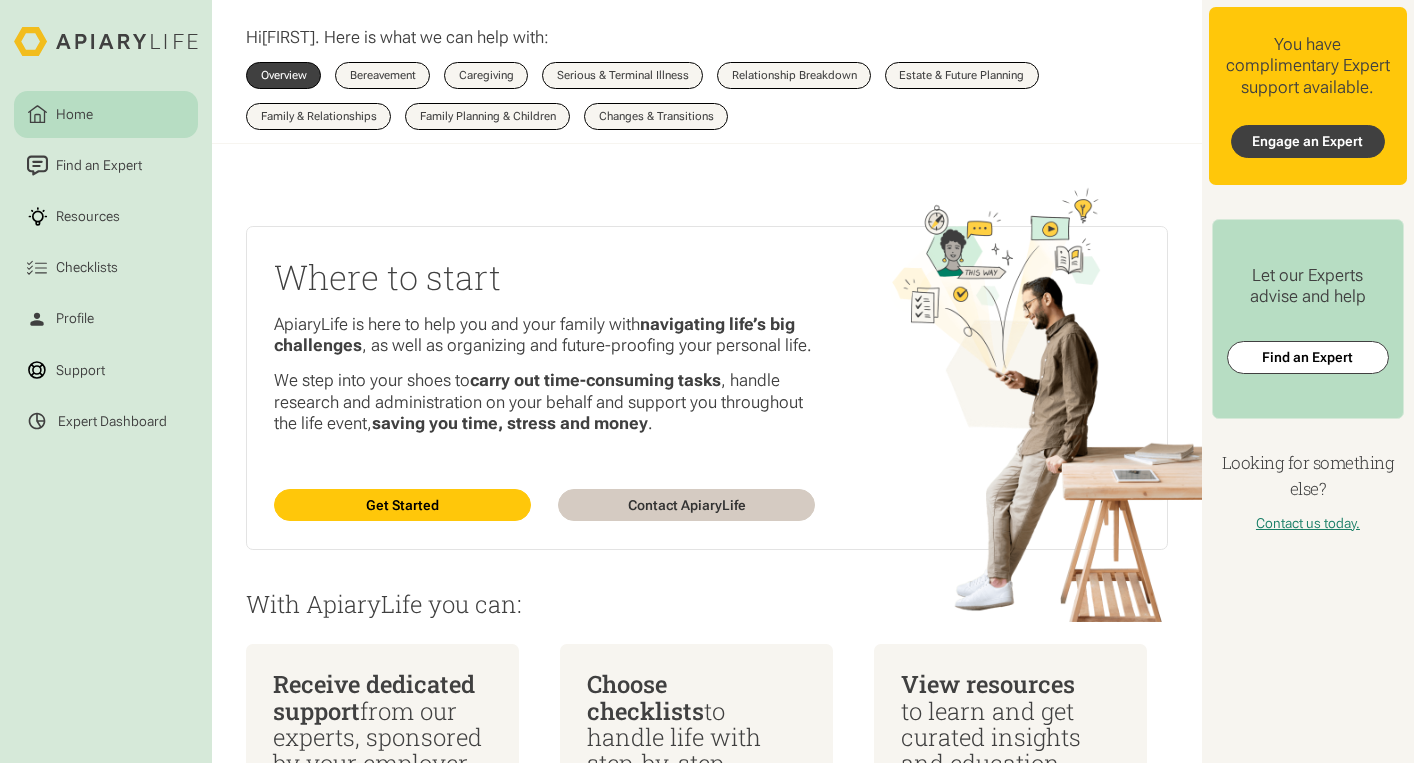 click on "Engage an Expert" at bounding box center [1308, 141] 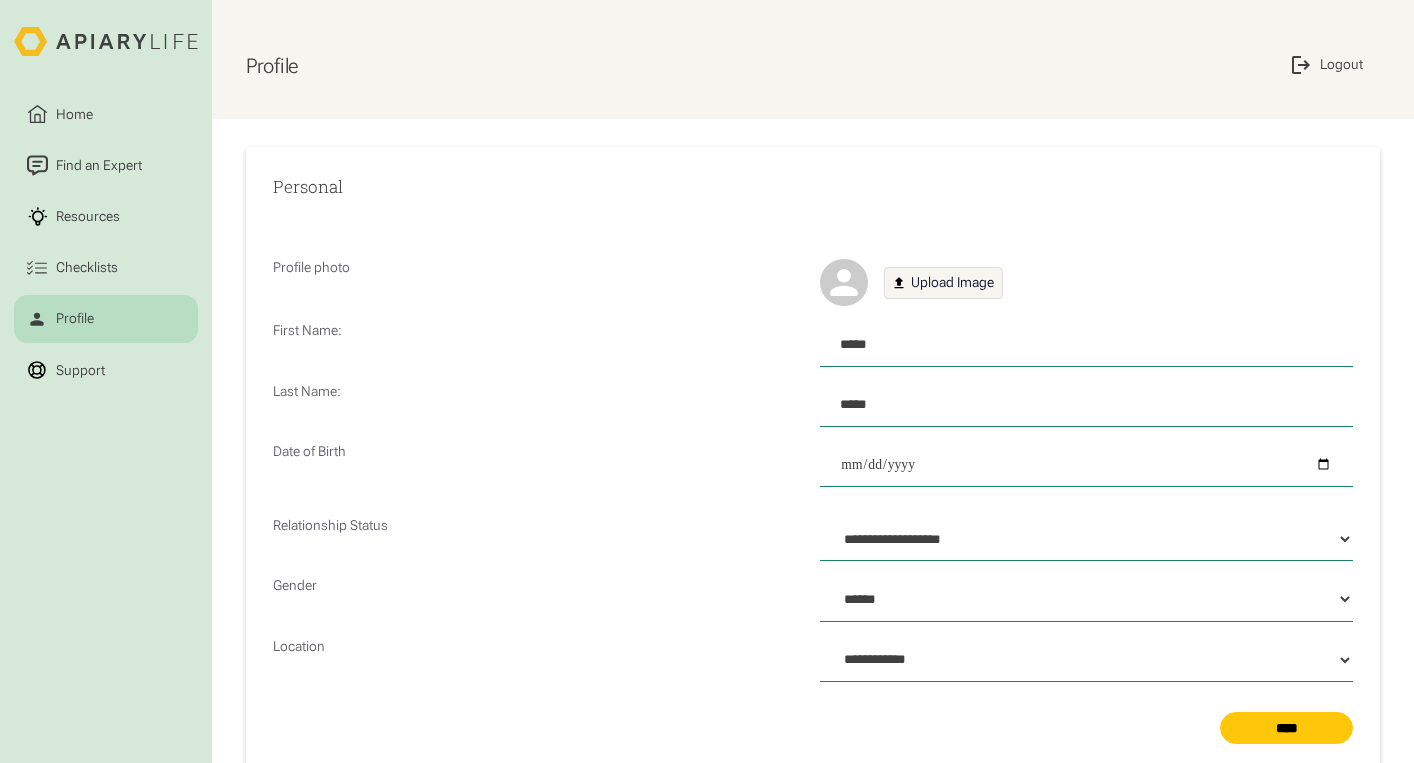 select on "**" 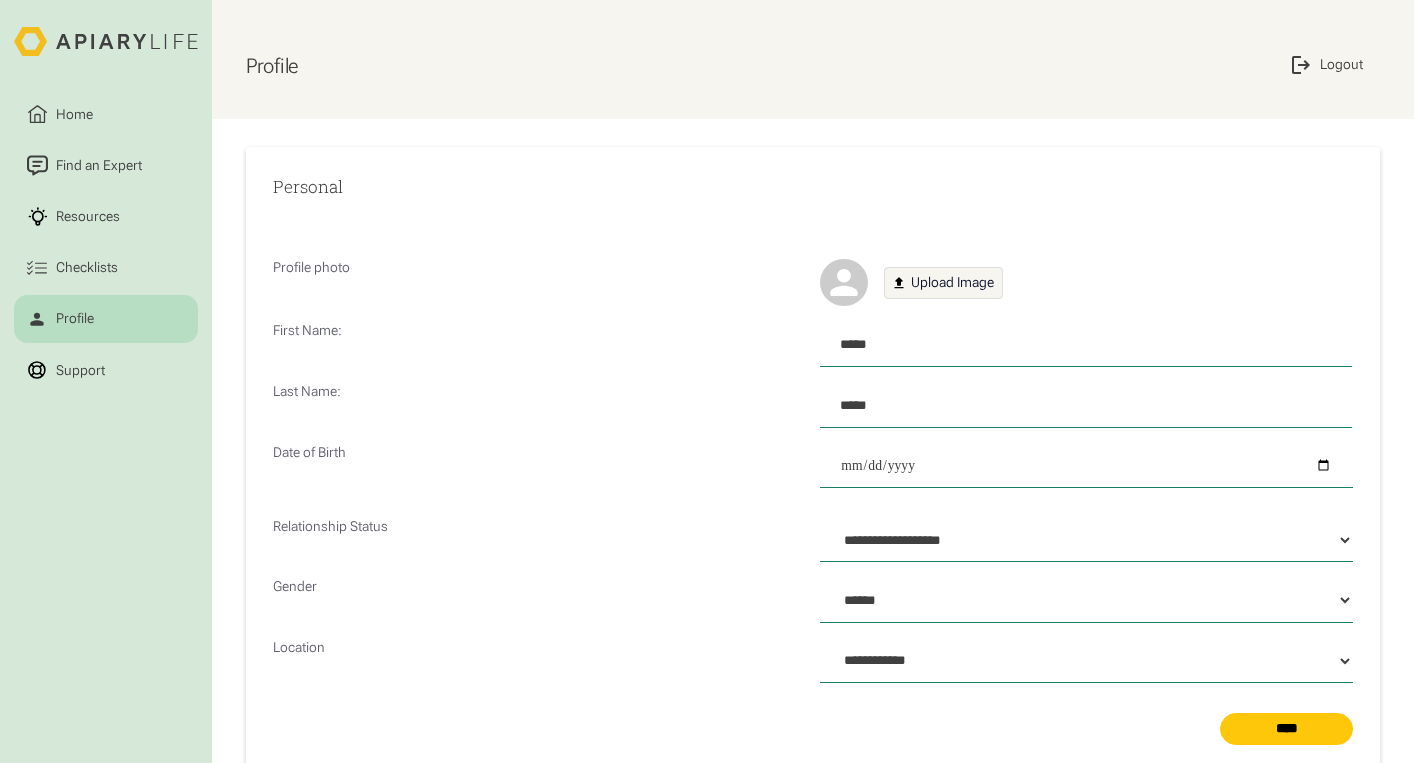 scroll, scrollTop: 0, scrollLeft: 0, axis: both 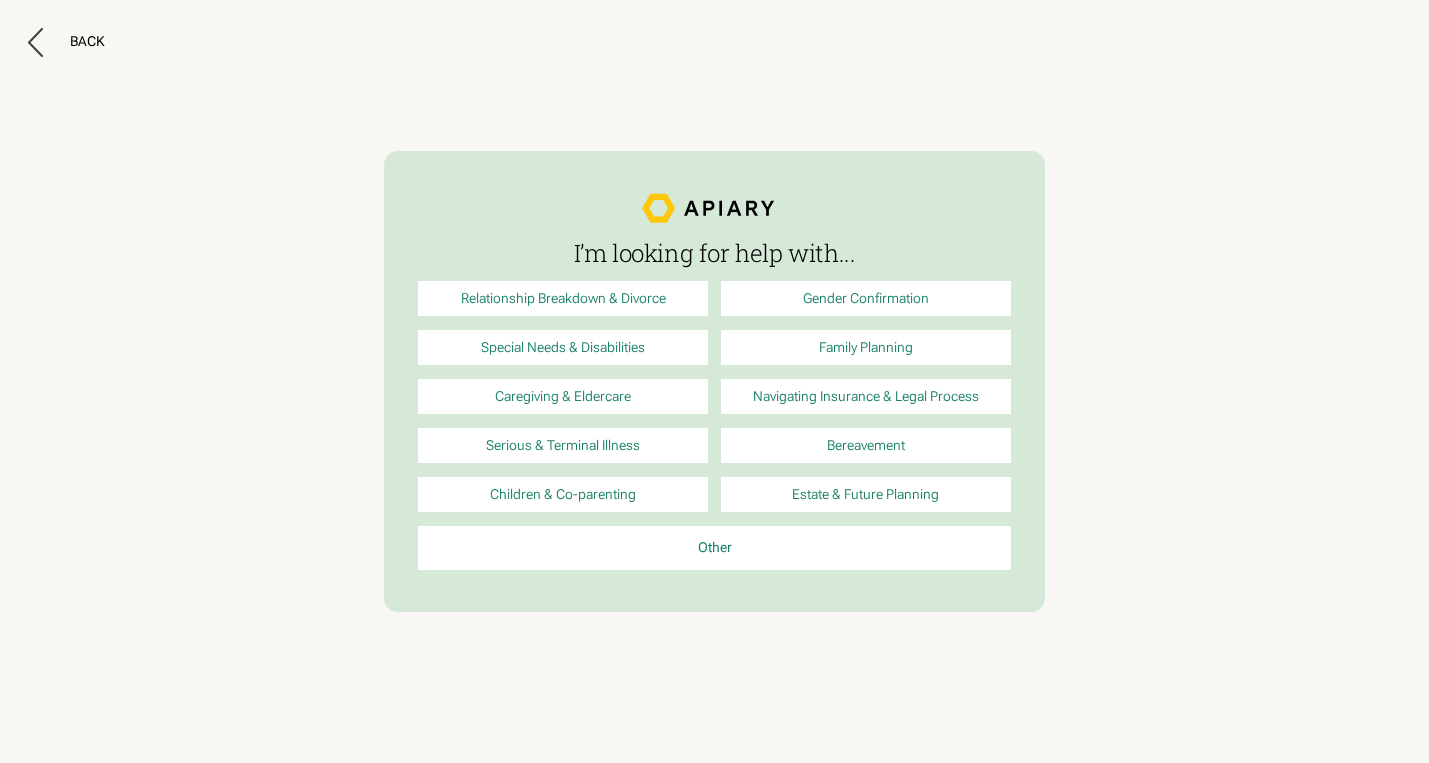 click on "Relationship Breakdown & Divorce" at bounding box center (562, 298) 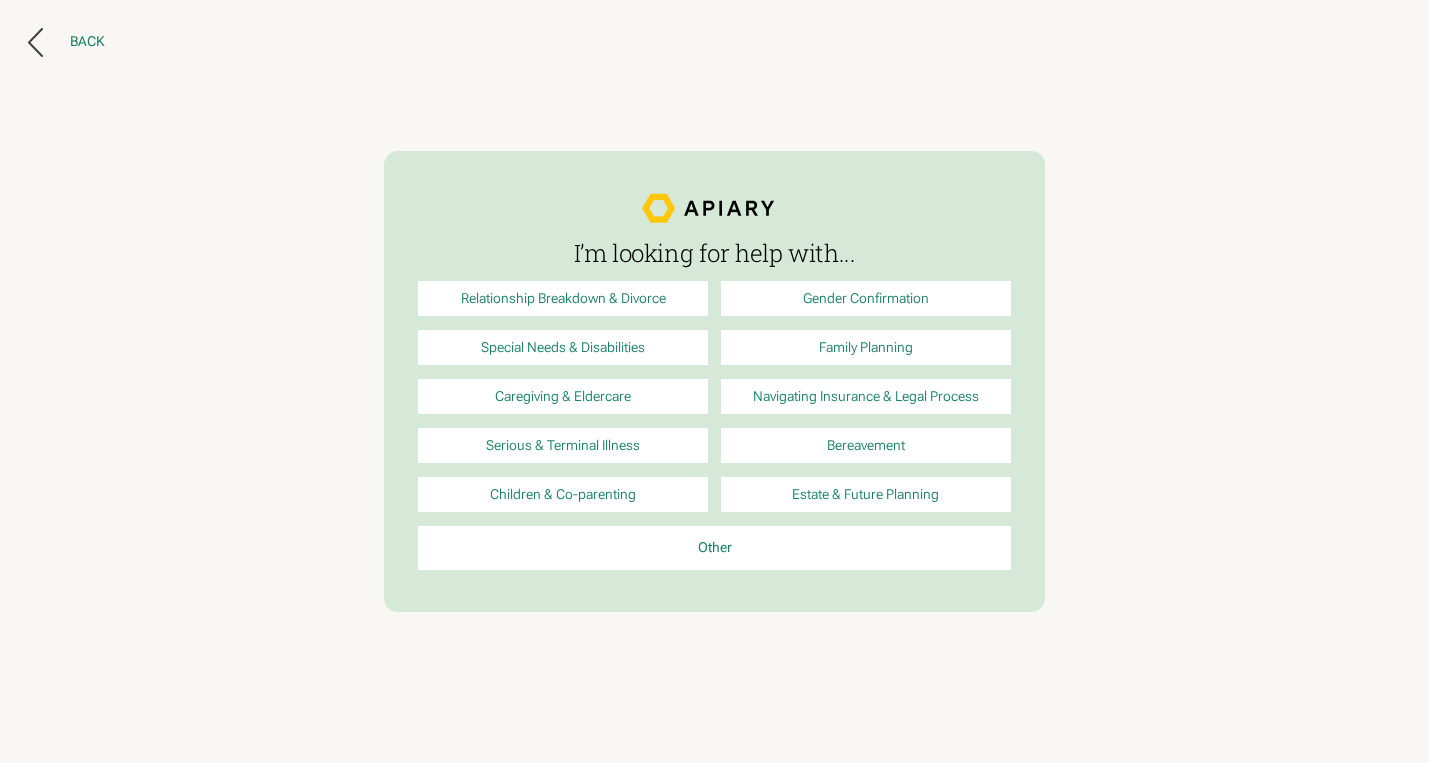 click on "Back" at bounding box center (67, 42) 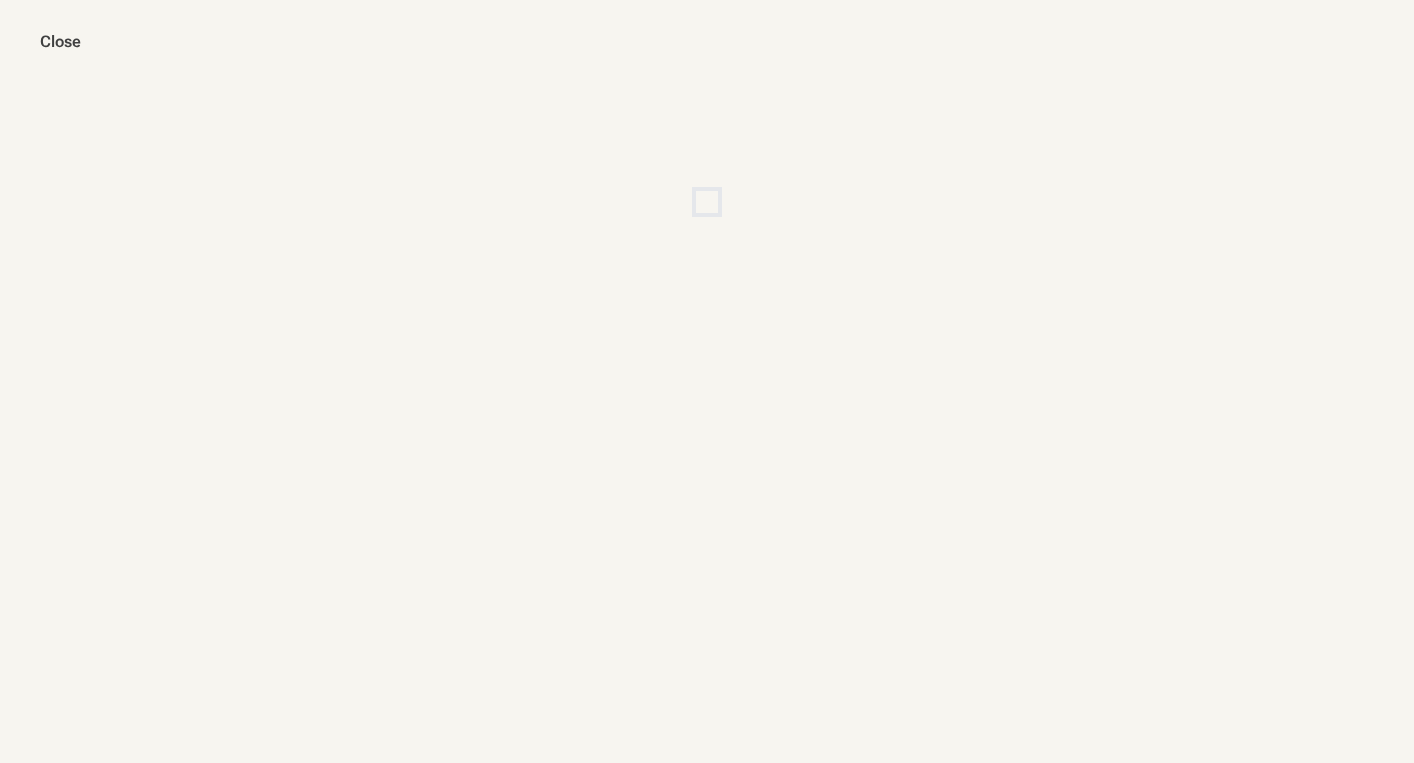 scroll, scrollTop: 0, scrollLeft: 0, axis: both 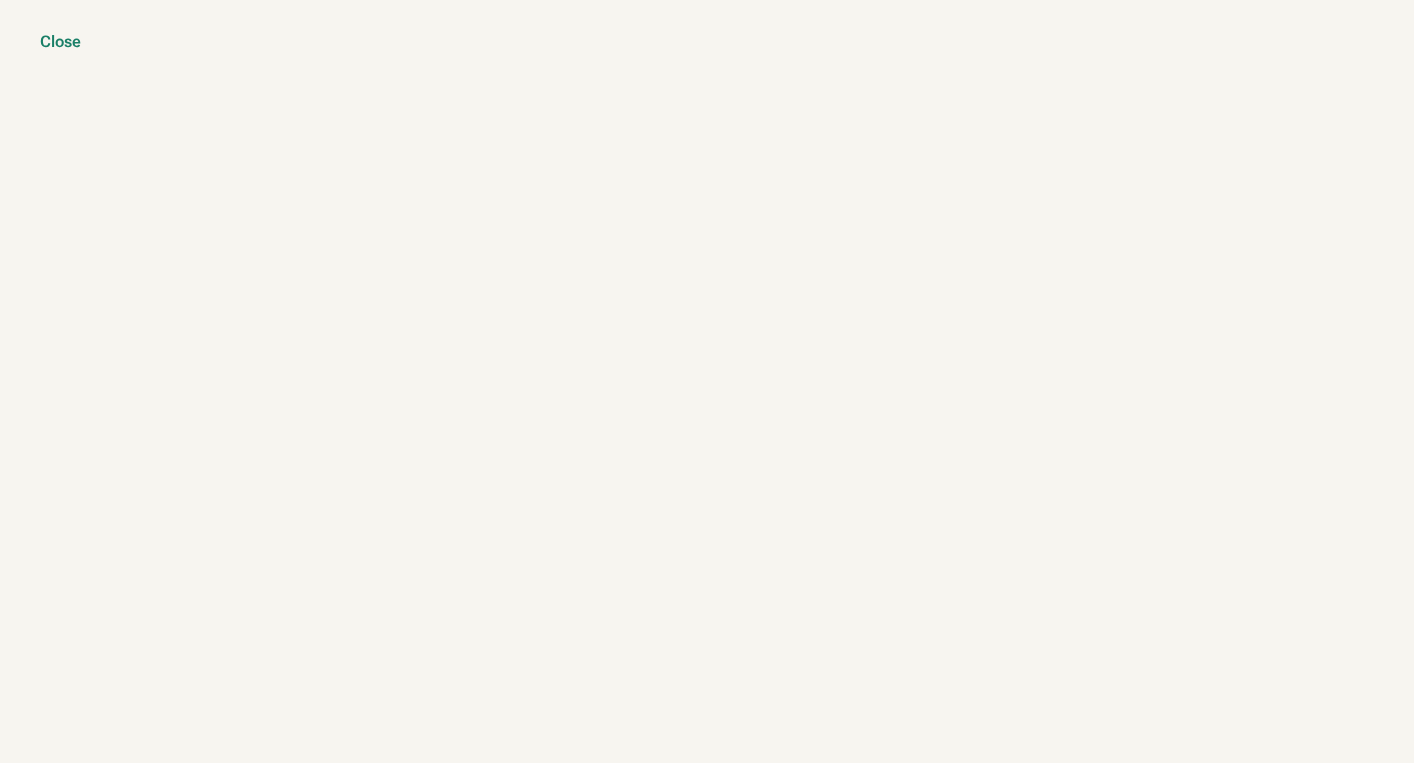 click on "Close" at bounding box center (60, 42) 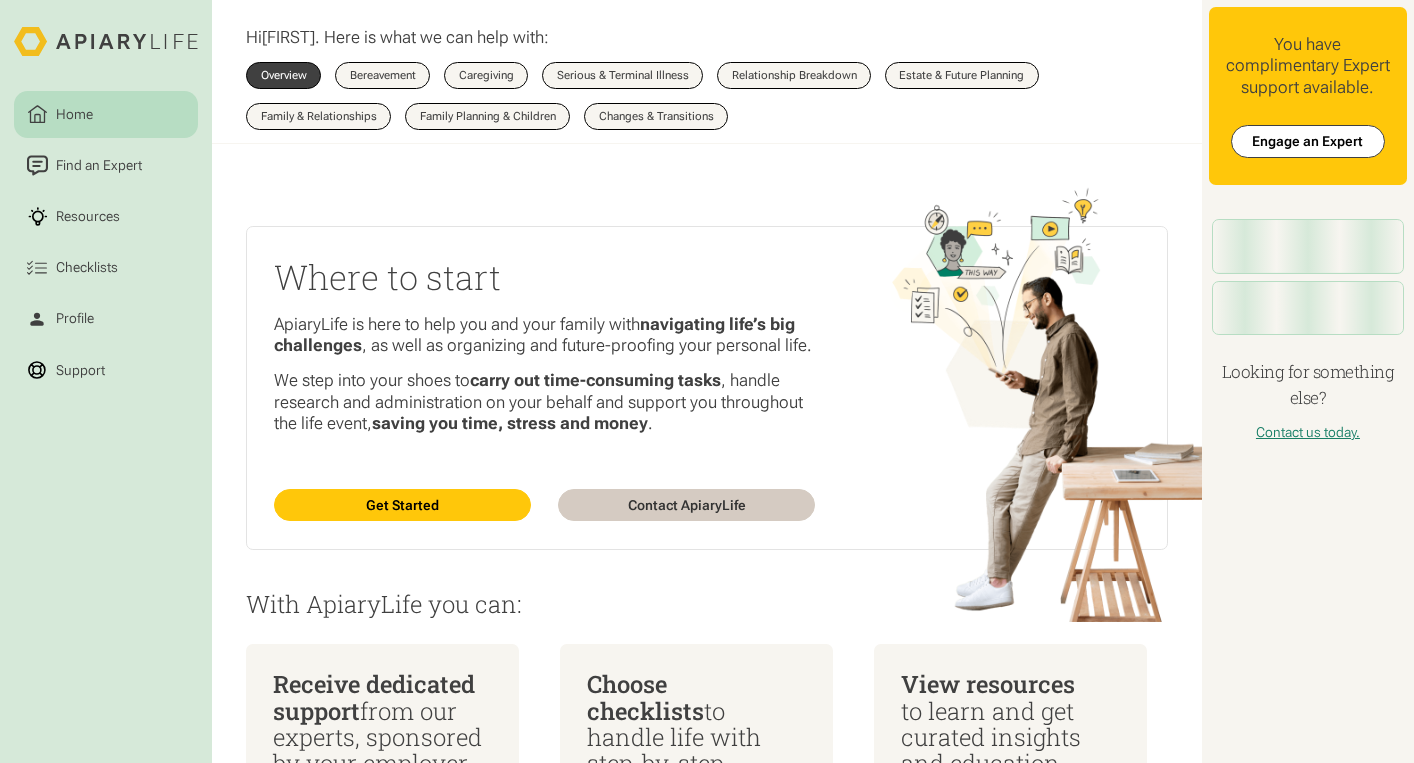 scroll, scrollTop: 0, scrollLeft: 0, axis: both 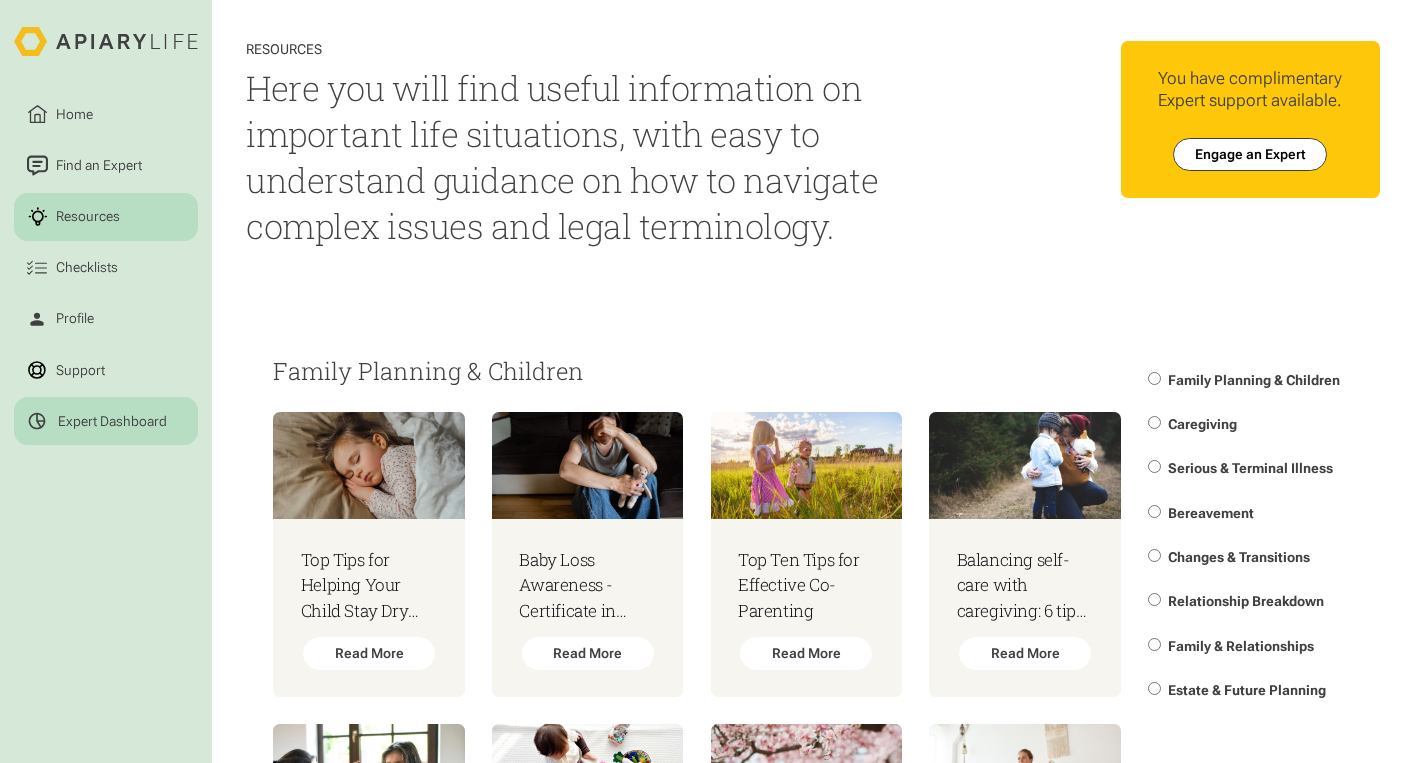 click on "Expert Dashboard" at bounding box center [112, 421] 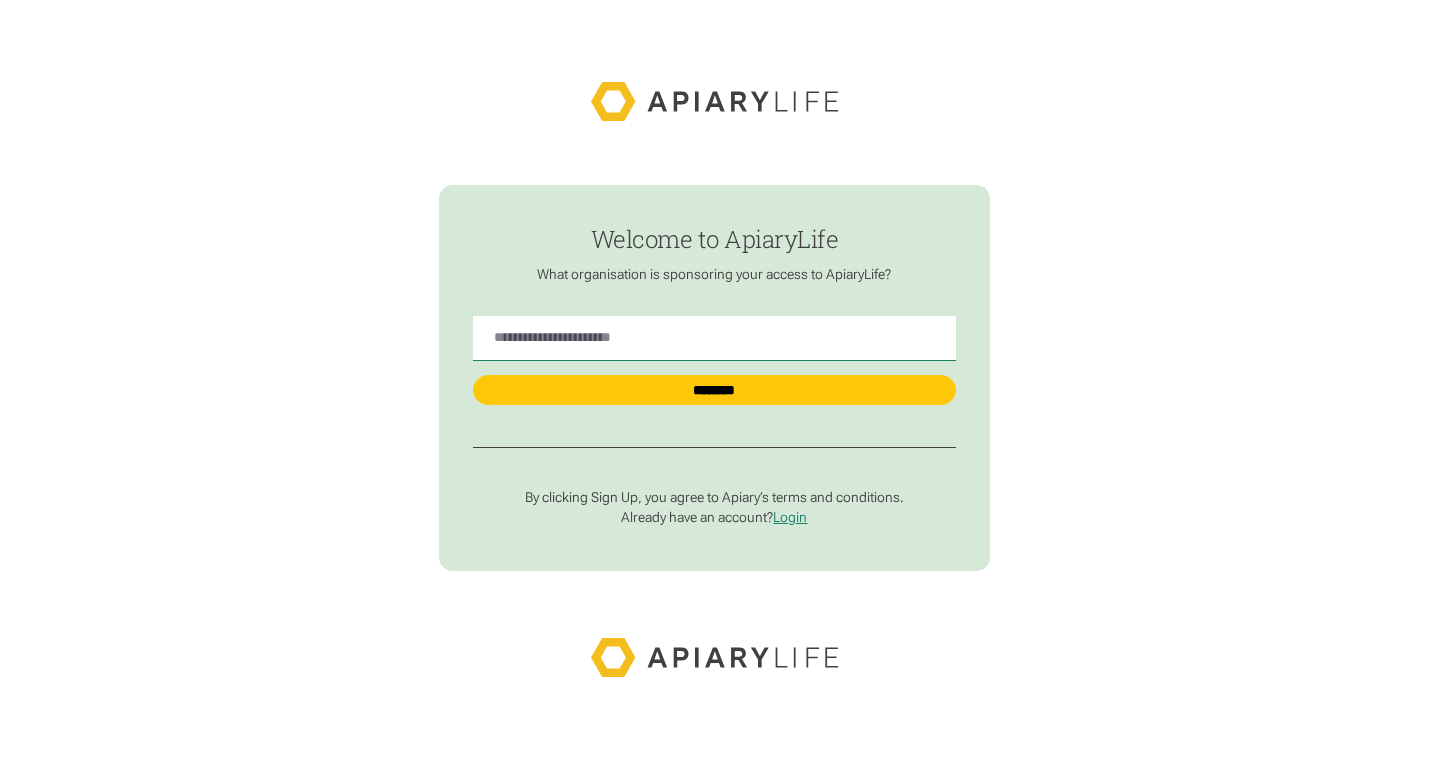 scroll, scrollTop: 0, scrollLeft: 0, axis: both 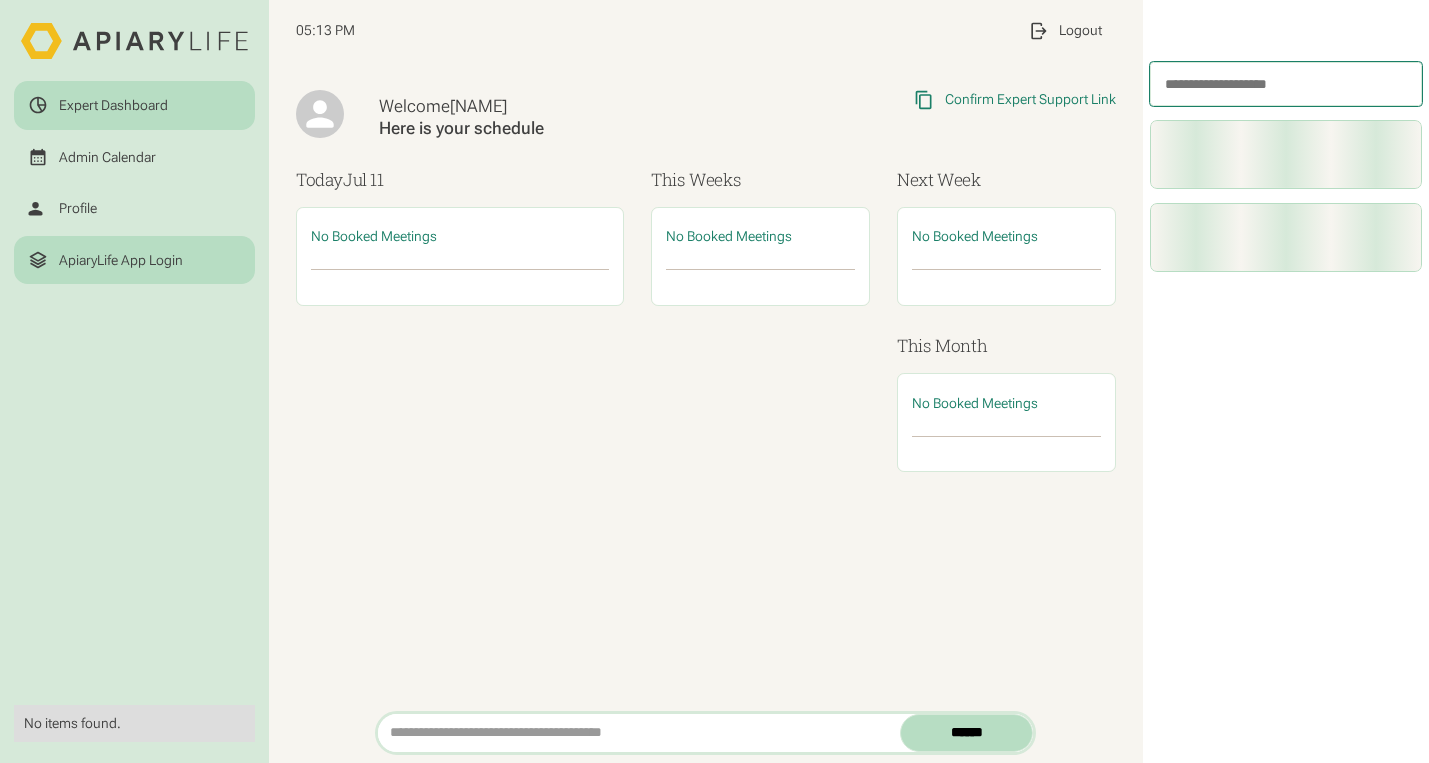 click on "Expert Dashboard Admin Calendar
Profile
ApiaryLife App Login No items found.
05:13 PM My Profile Profile Settings Log Out Logout Welcome  Ailín Here is your schedule Copied Link to Clipboard Confirm Expert Support Link  https://app.apiary.life/app/engage/confirm-support Today  Jul 11   No Booked Meetings This Weeks No Booked Meetings Next Week No Booked Meetings This Month No Booked Meetings ******" at bounding box center (714, 381) 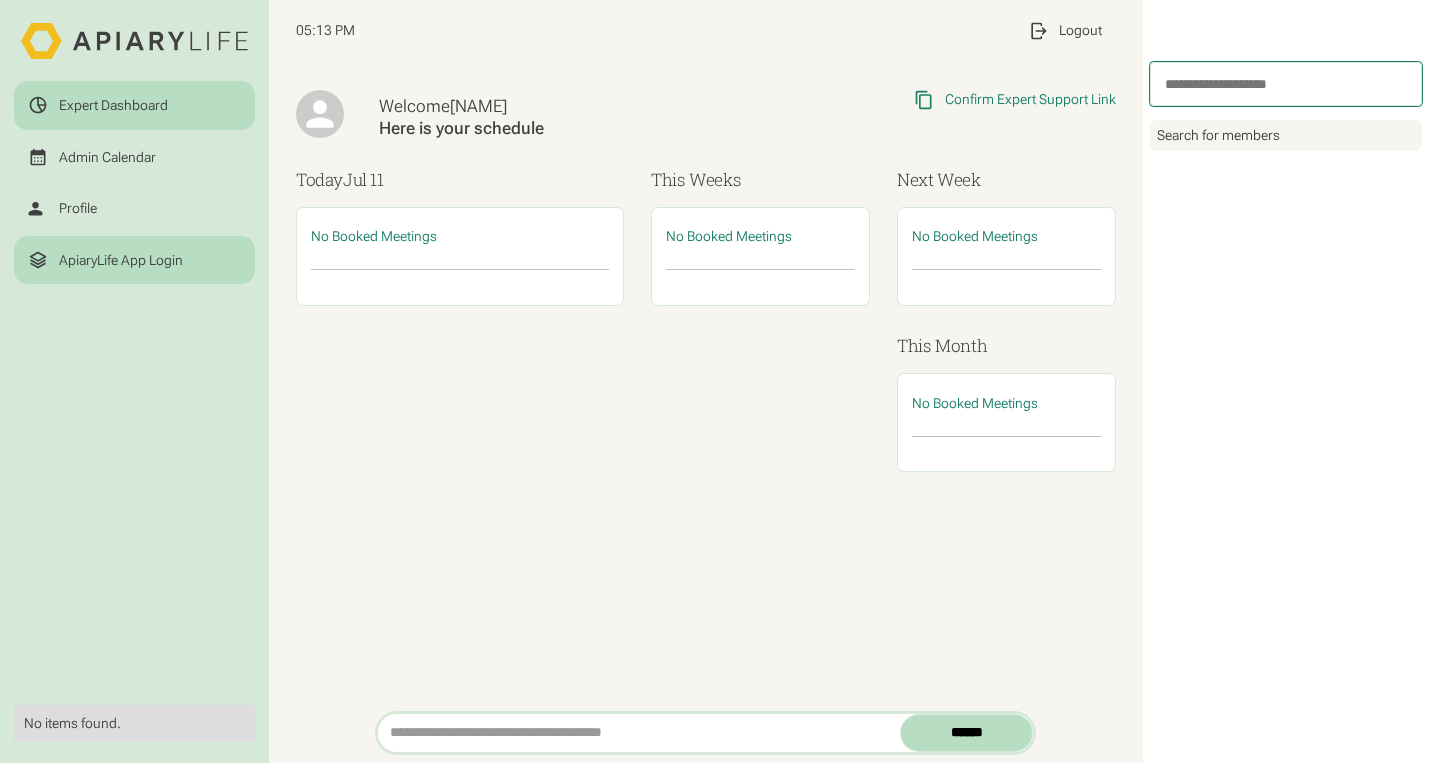 click on "ApiaryLife App Login" at bounding box center (121, 260) 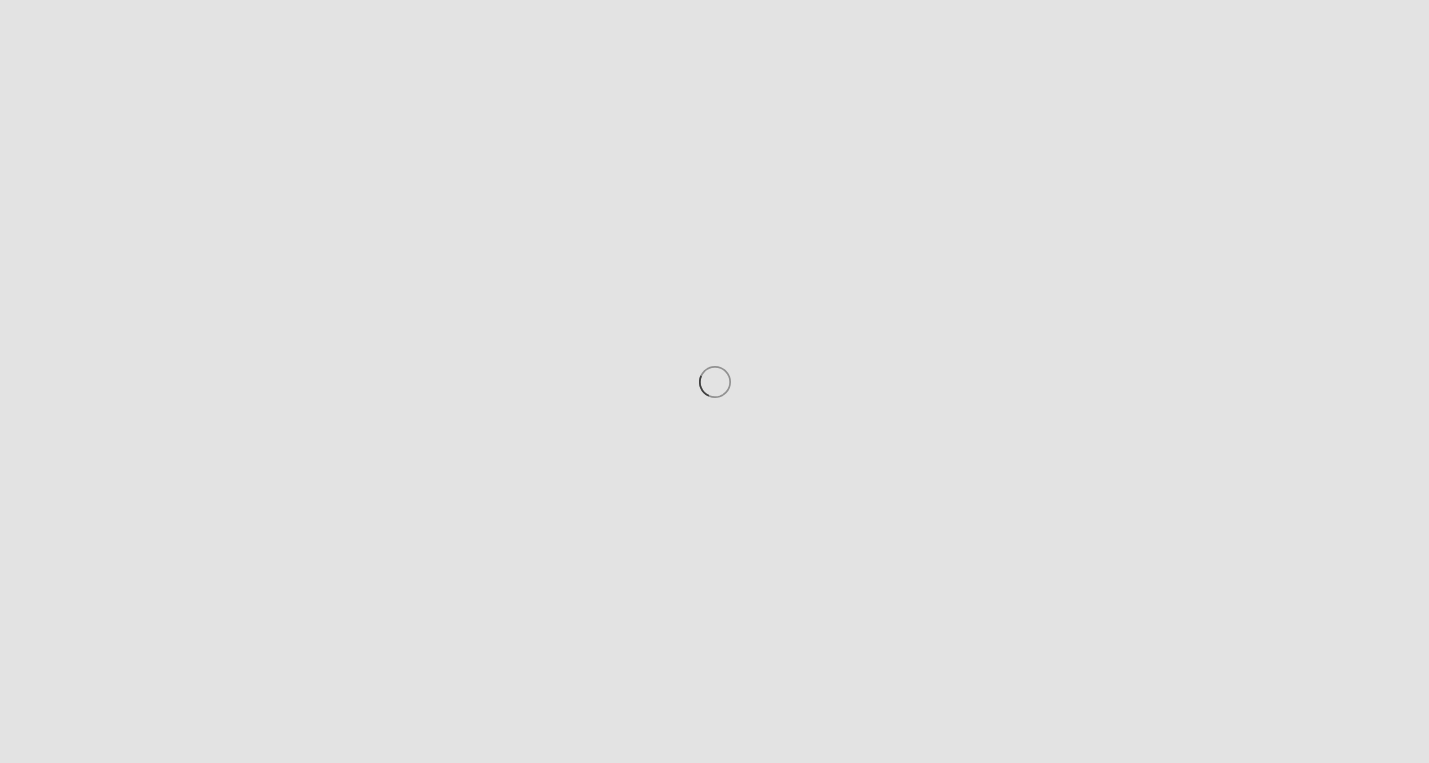 scroll, scrollTop: 0, scrollLeft: 0, axis: both 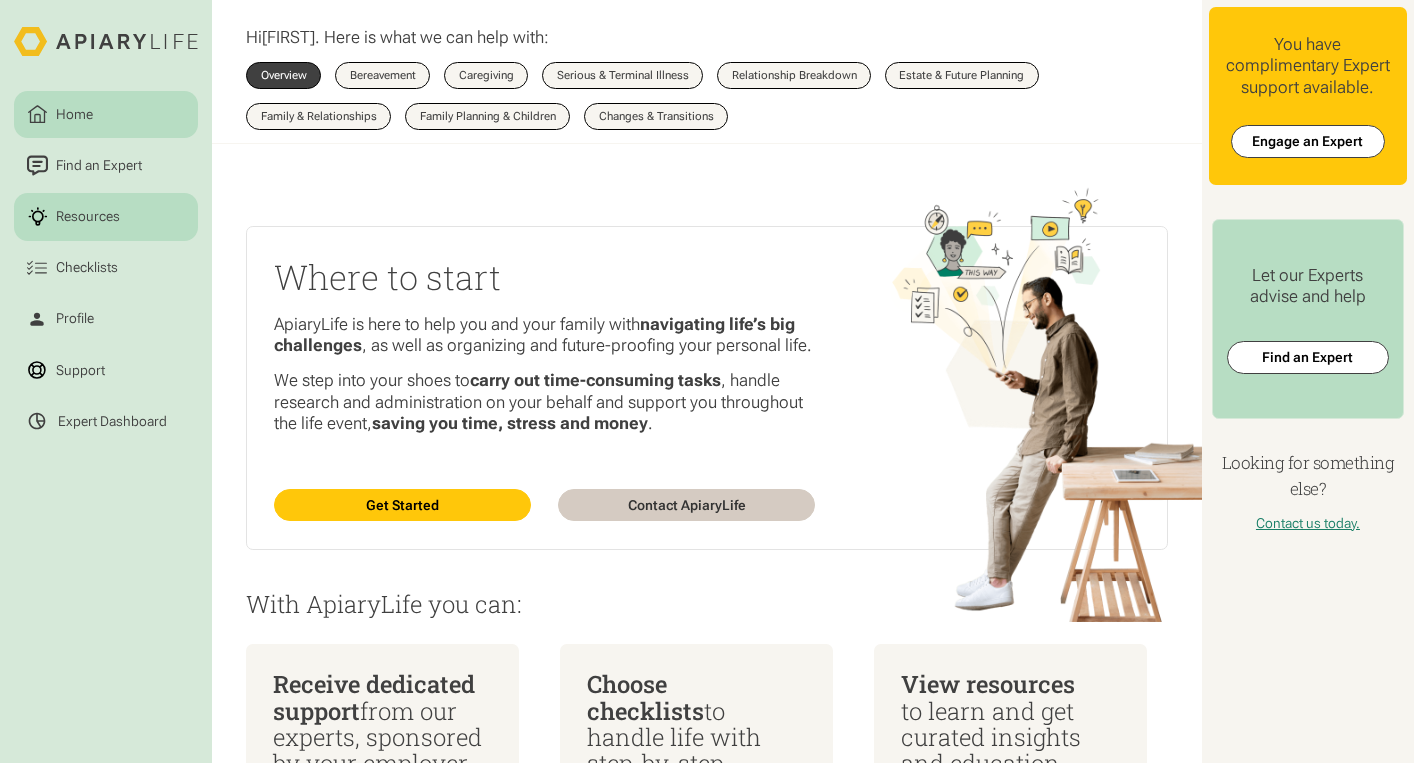 click on "Resources" at bounding box center [88, 216] 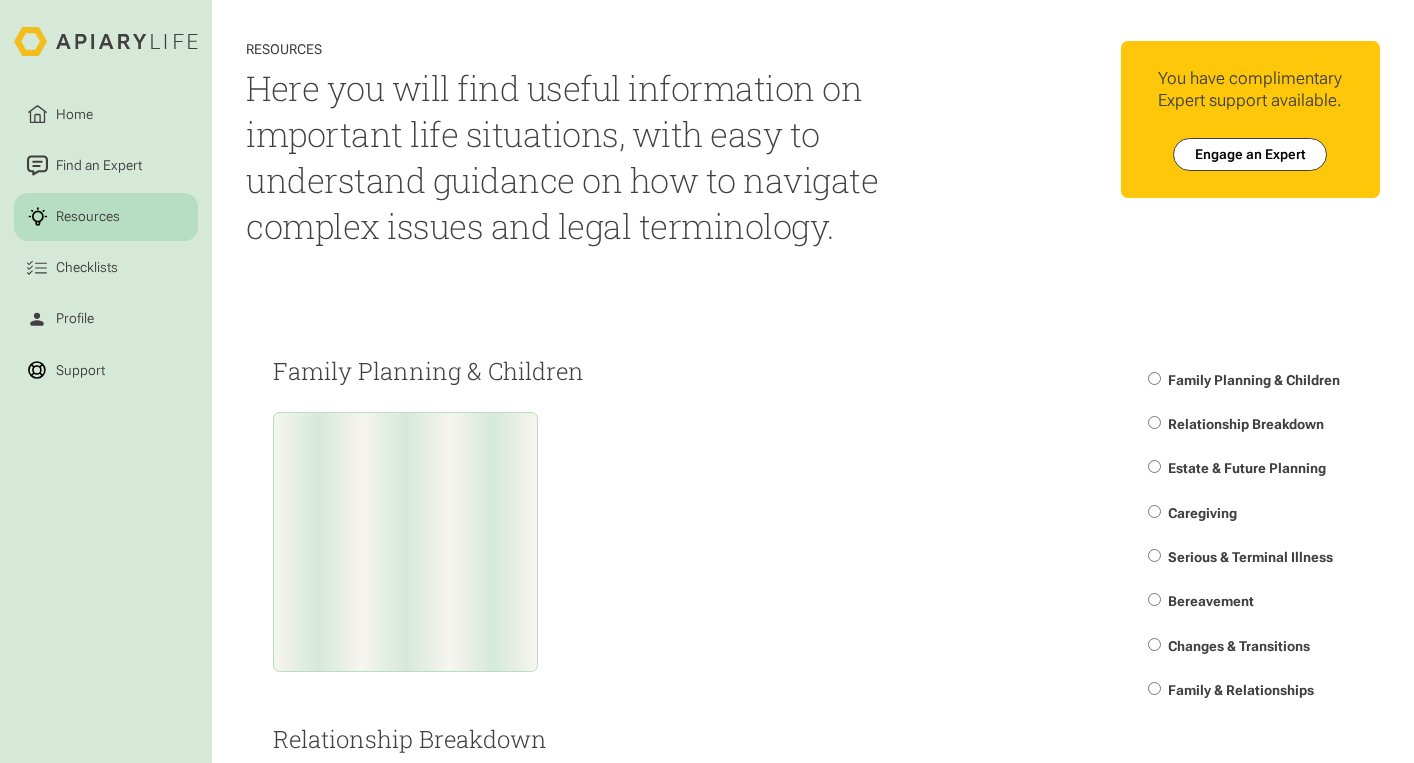 scroll, scrollTop: 0, scrollLeft: 0, axis: both 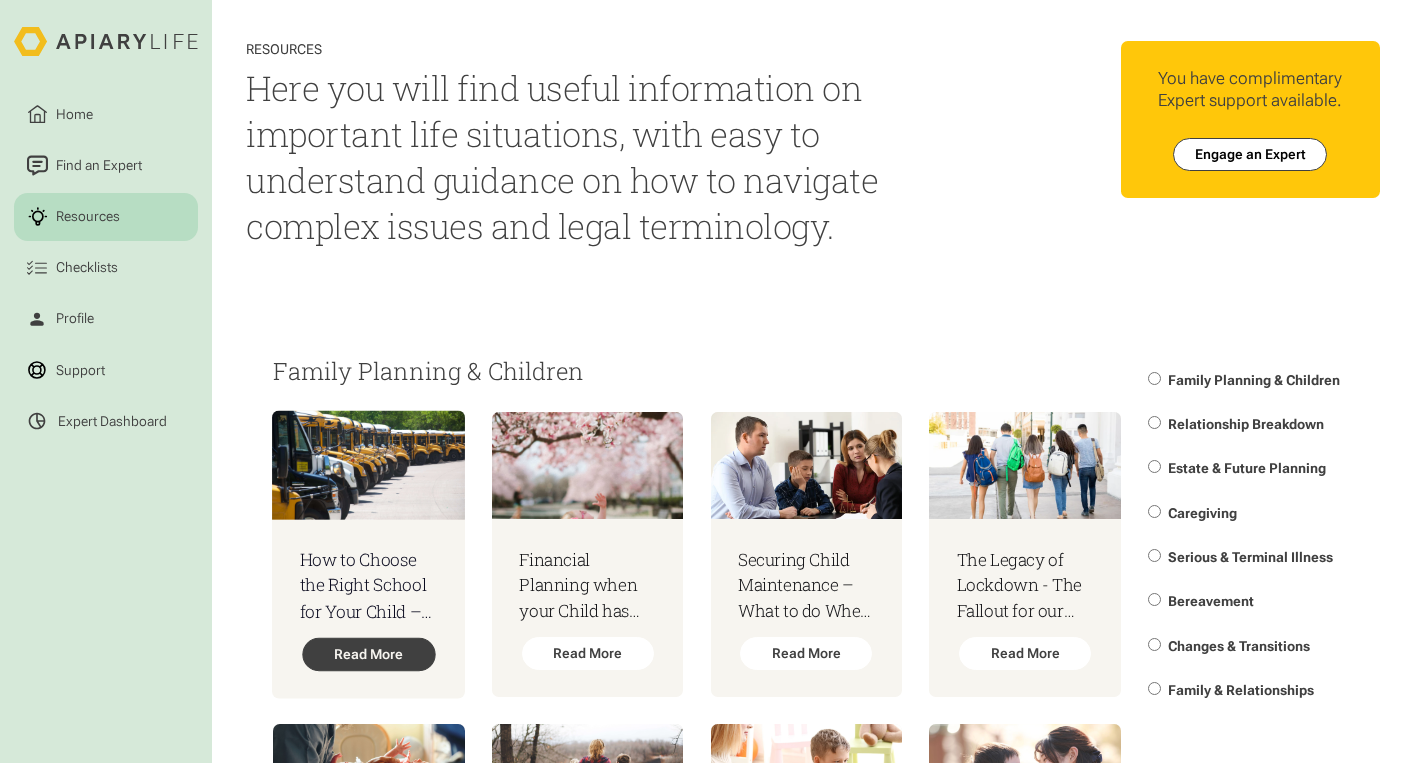click on "Home
Find an Expert
Resources
Checklists
Profile
Support
Expert Dashboard Resources Here you will find useful information on important life situations, with easy to understand guidance on how to navigate complex issues and legal terminology.
Home
Find an Expert
Resources
Checklists You have complimentary Expert support available. Engage an Expert Family Planning & Children How to Choose the Right School for Your Child – From Nursery School and Beyond Read More Financial Planning when your Child has Additional Needs Read More Securing Child Maintenance – What to do When the Paying Parent Lives Abroad Read More The Legacy of Lockdown - The Fallout for our Children Begins Read More The New Neonatal Laws and What They Mean for You Read More What Support are Unmarried Parents Entitled To? Read More Read More Read More Read More" at bounding box center (707, 381) 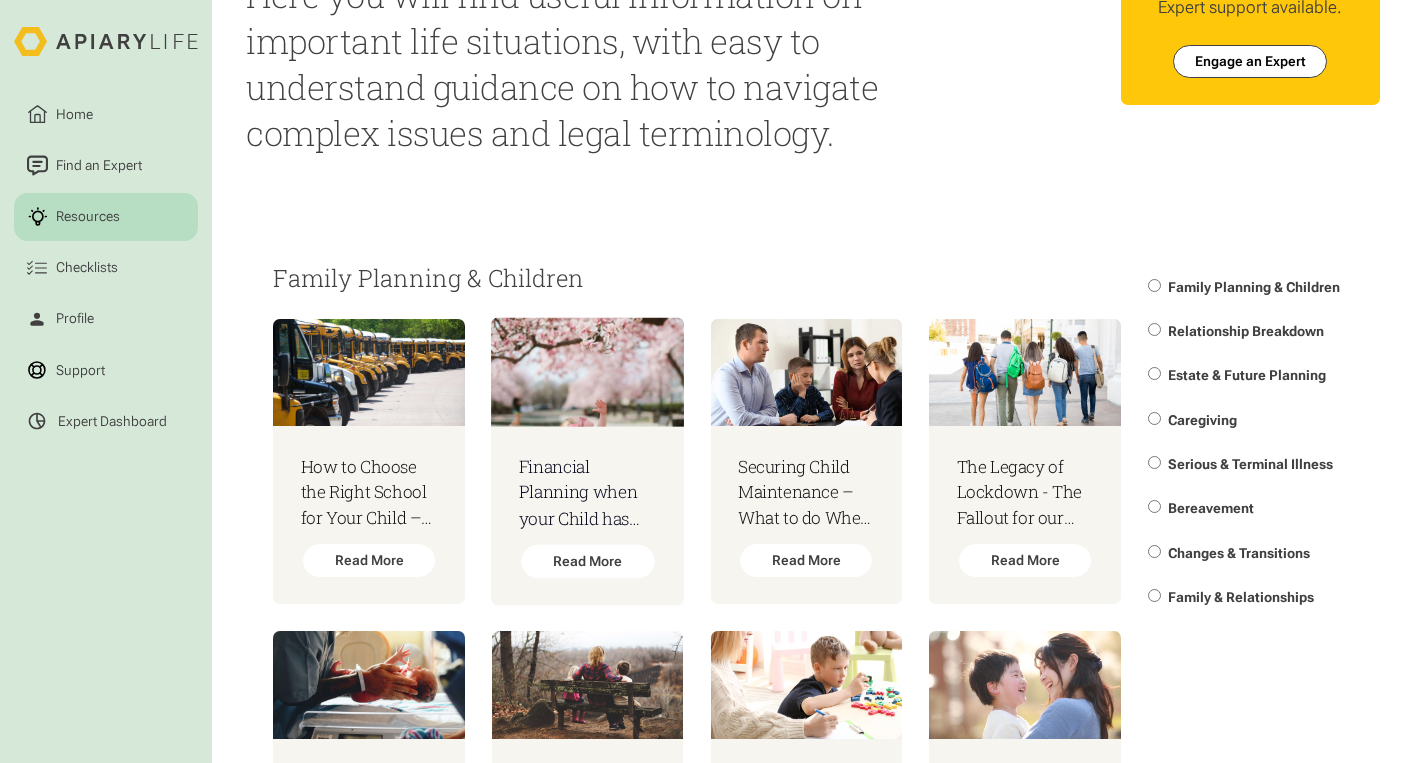 scroll, scrollTop: 392, scrollLeft: 0, axis: vertical 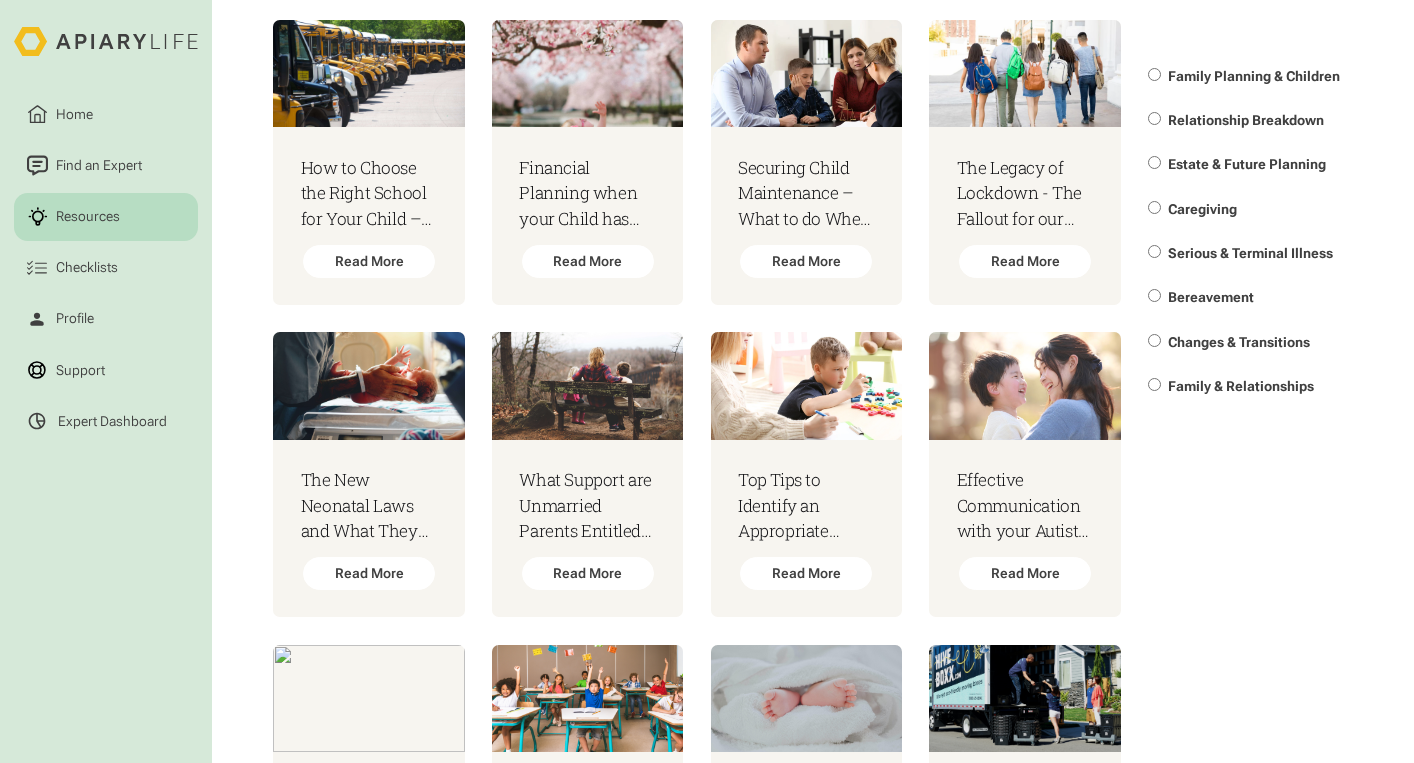 click on "Serious & Terminal Illness" at bounding box center (1250, 254) 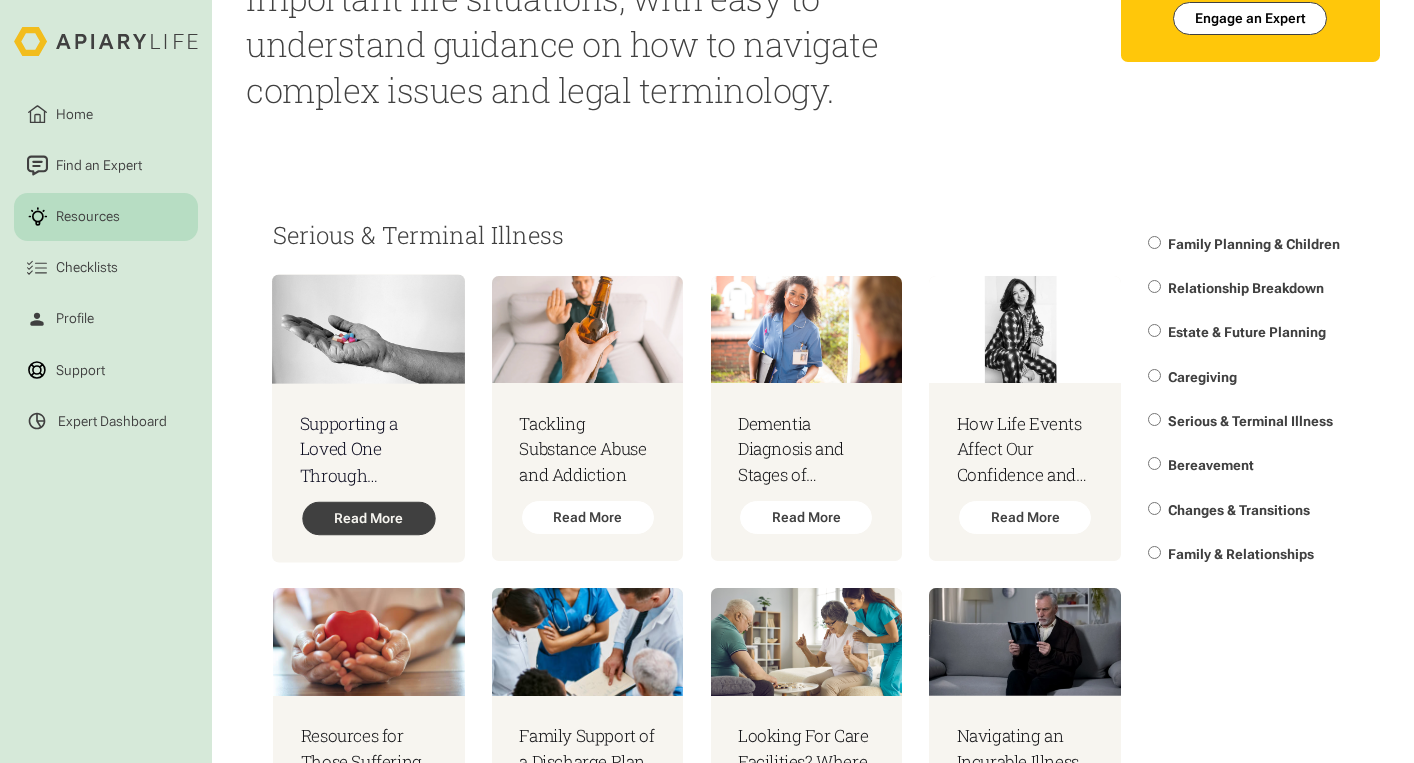 click on "Read More" at bounding box center [368, 518] 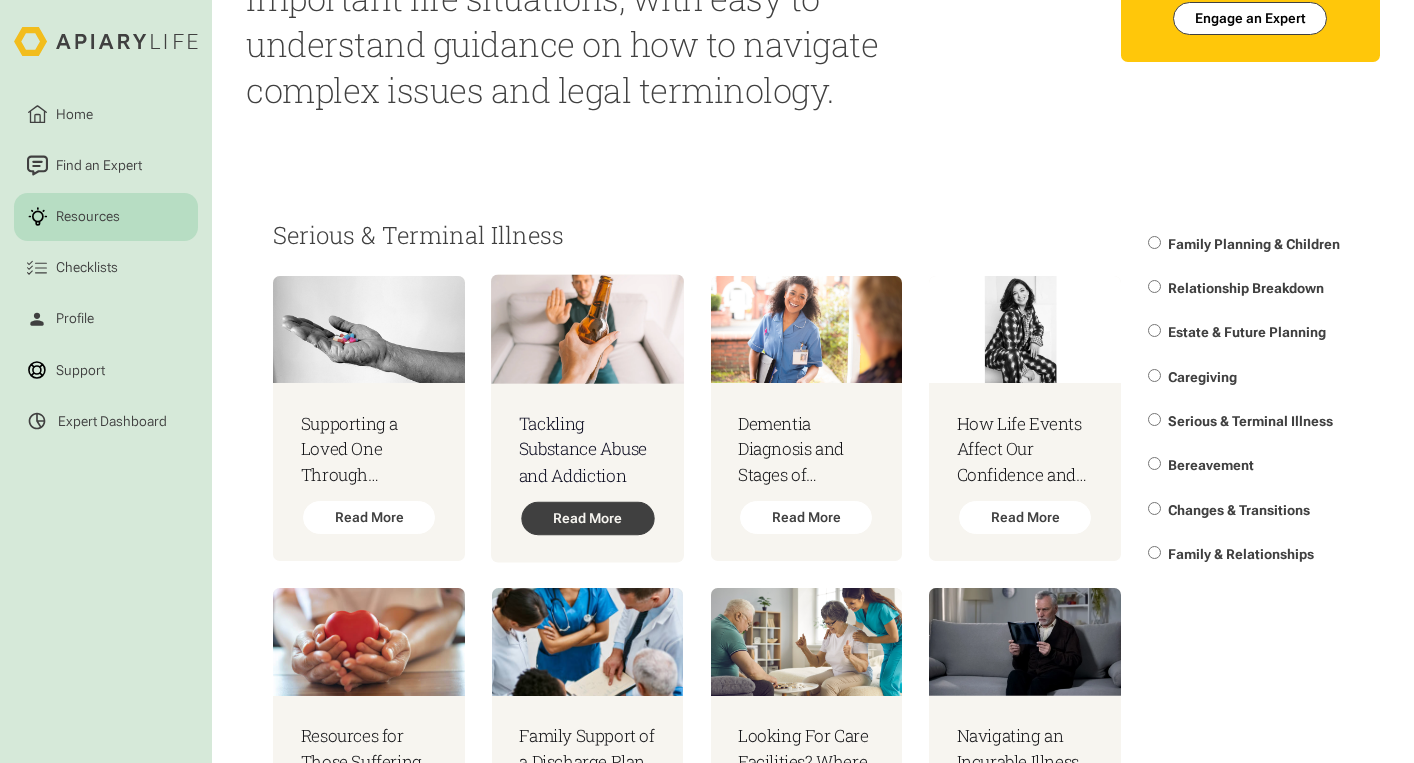 click on "Read More" at bounding box center [587, 518] 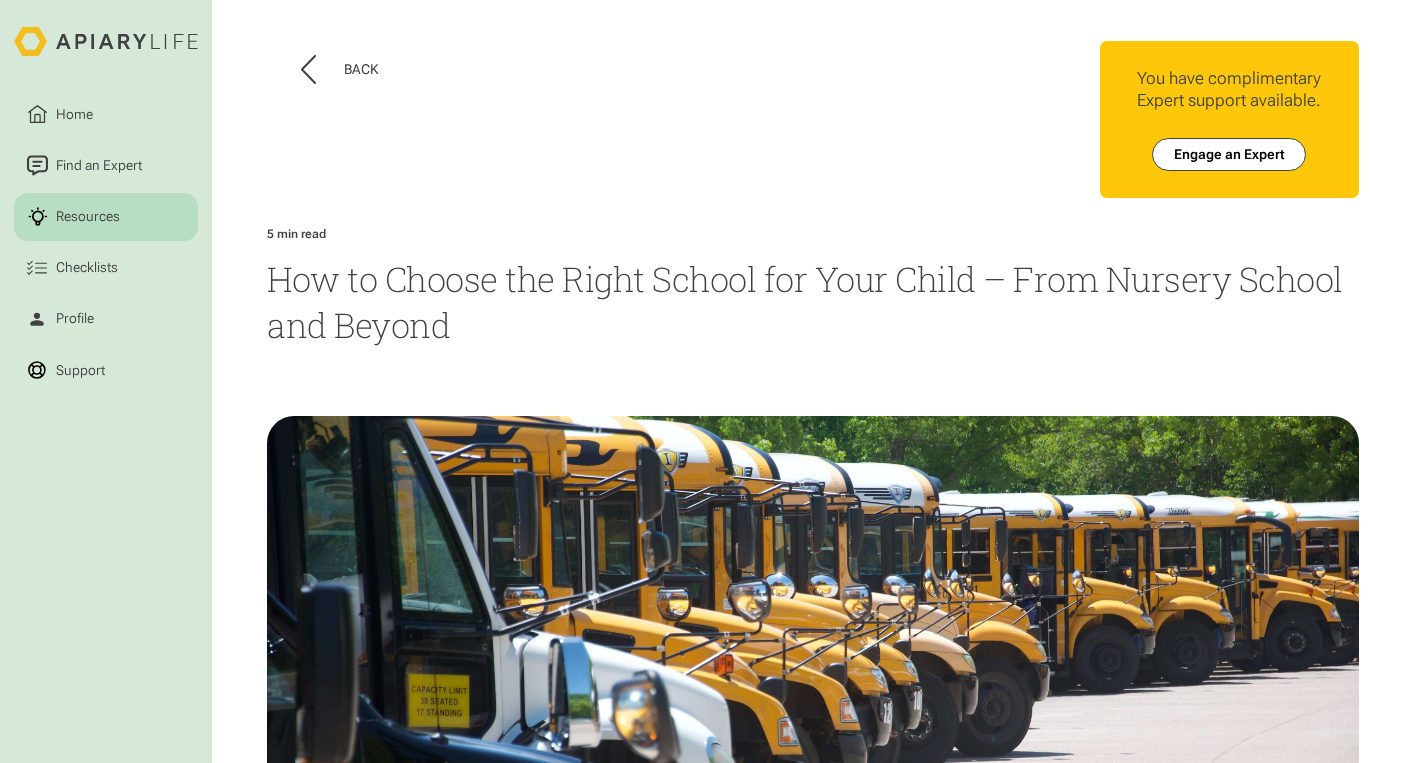 scroll, scrollTop: 0, scrollLeft: 0, axis: both 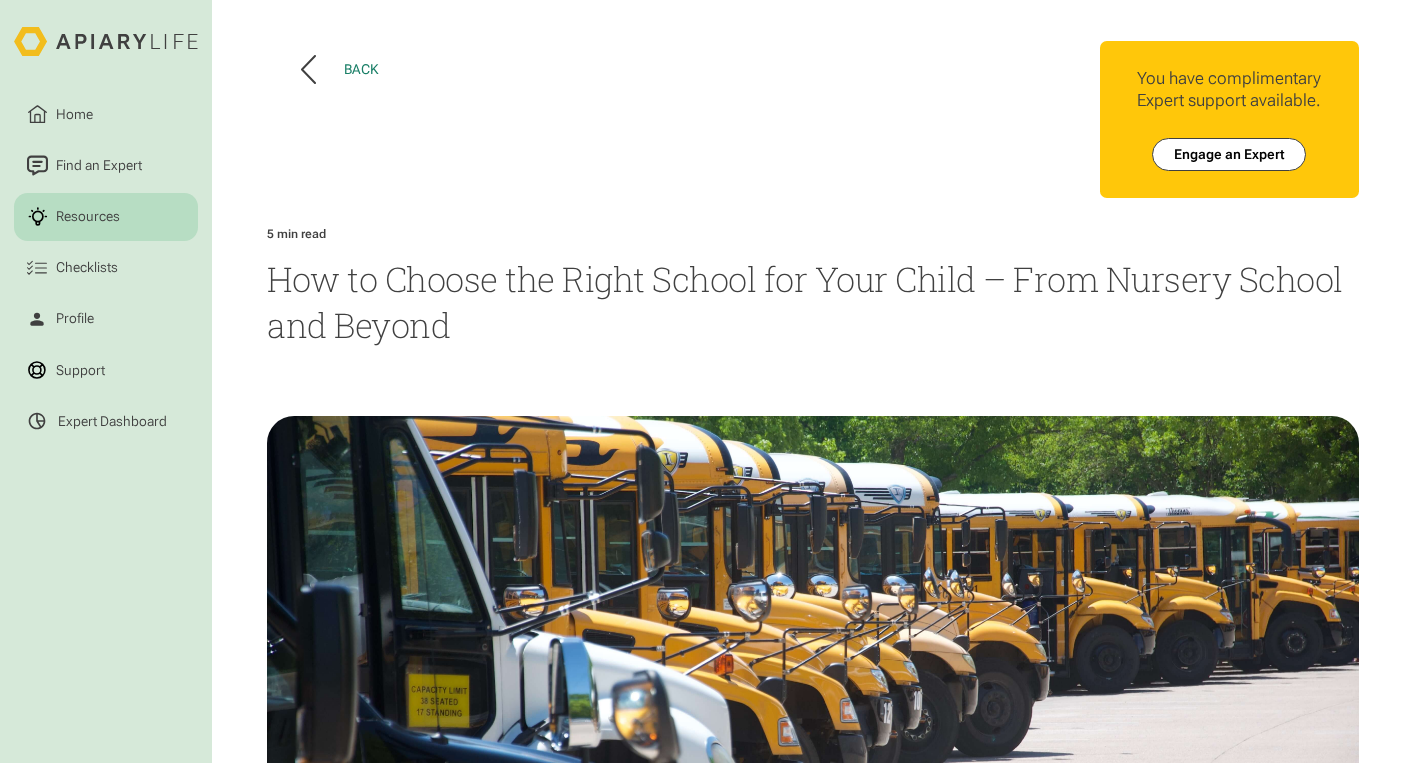 click on "Back" at bounding box center [361, 69] 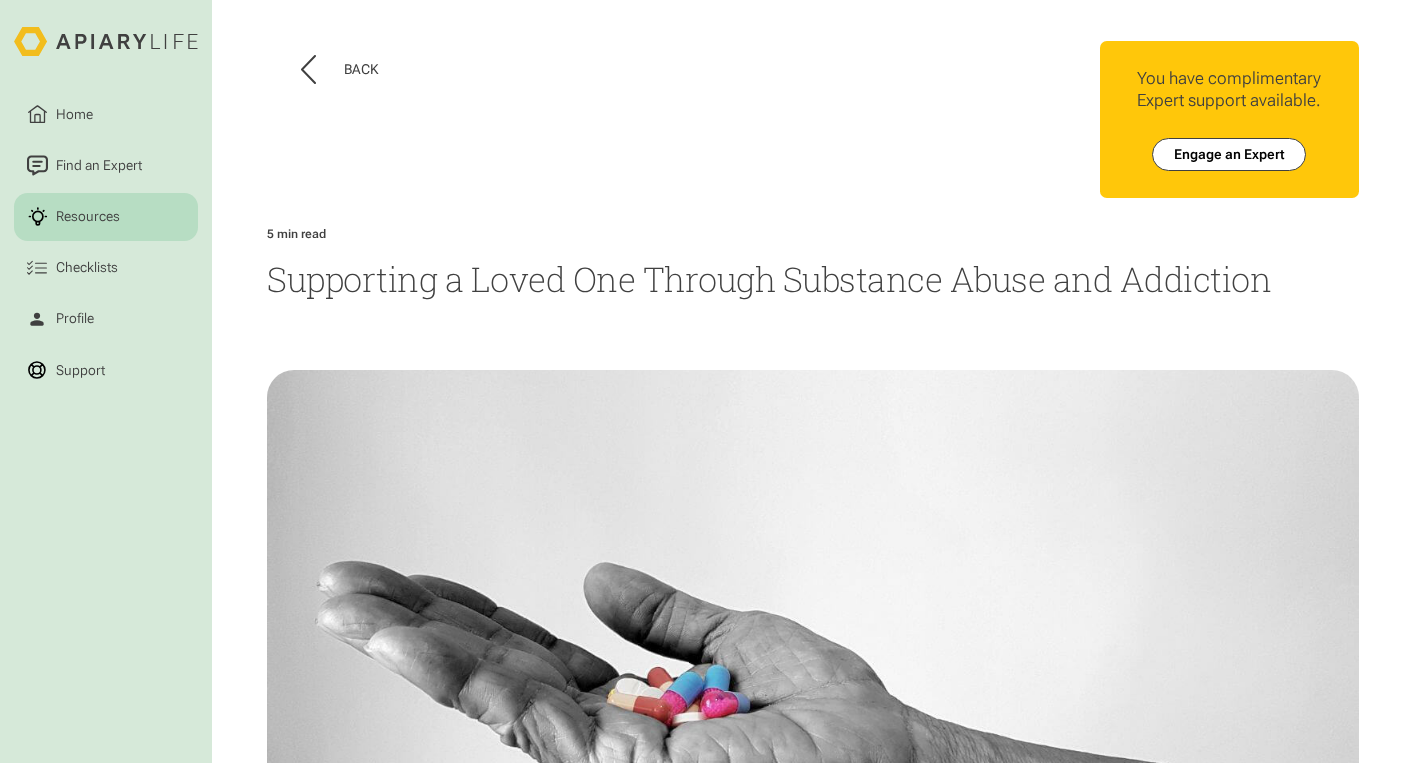 scroll, scrollTop: 0, scrollLeft: 0, axis: both 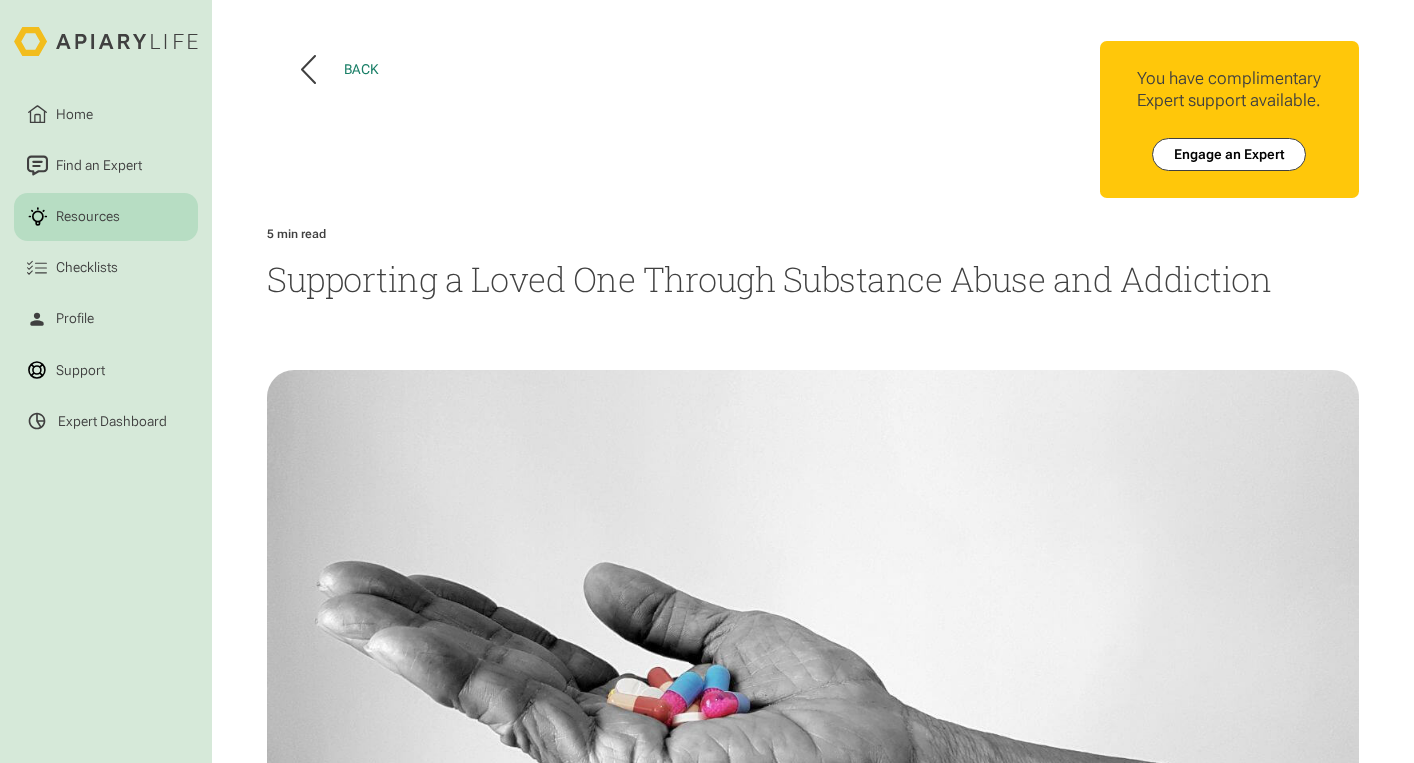 click on "Back" at bounding box center [361, 69] 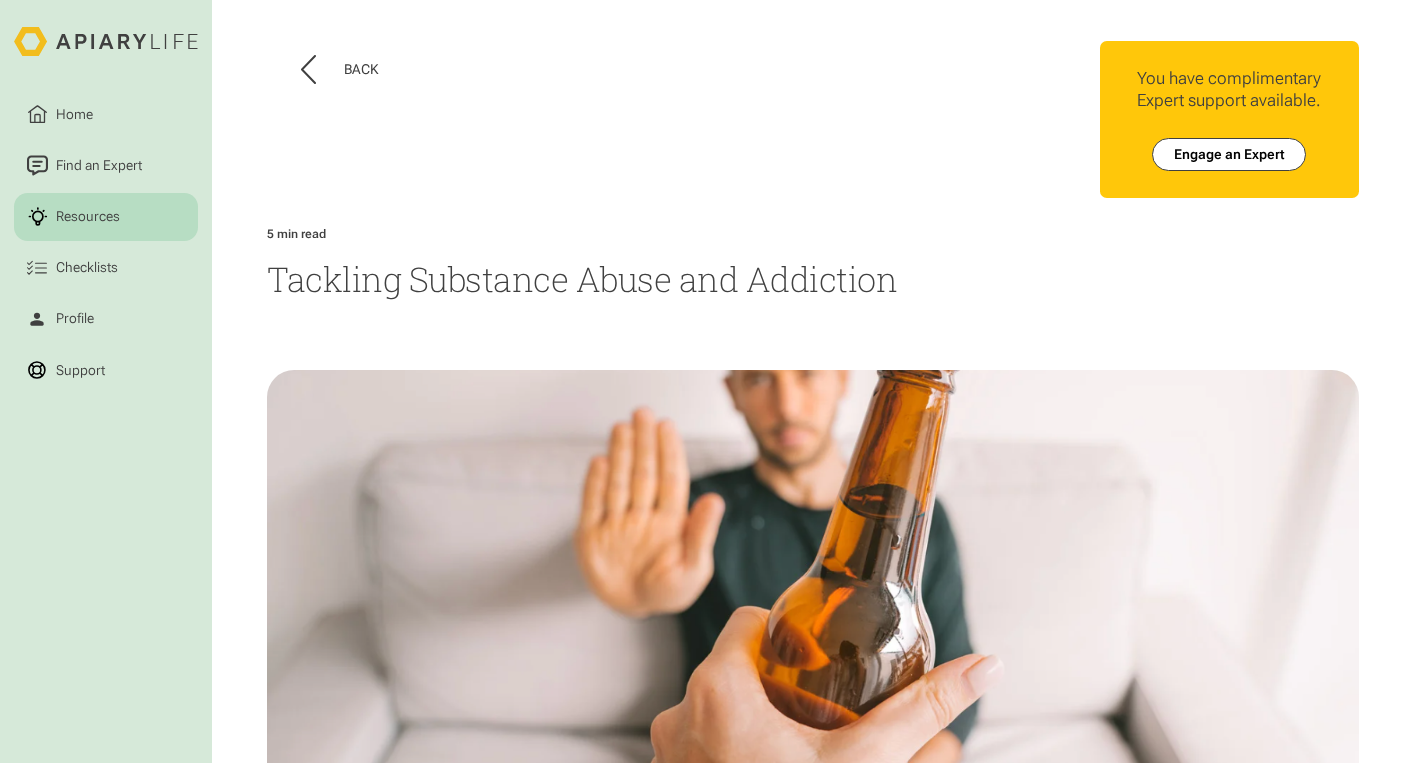 scroll, scrollTop: 0, scrollLeft: 0, axis: both 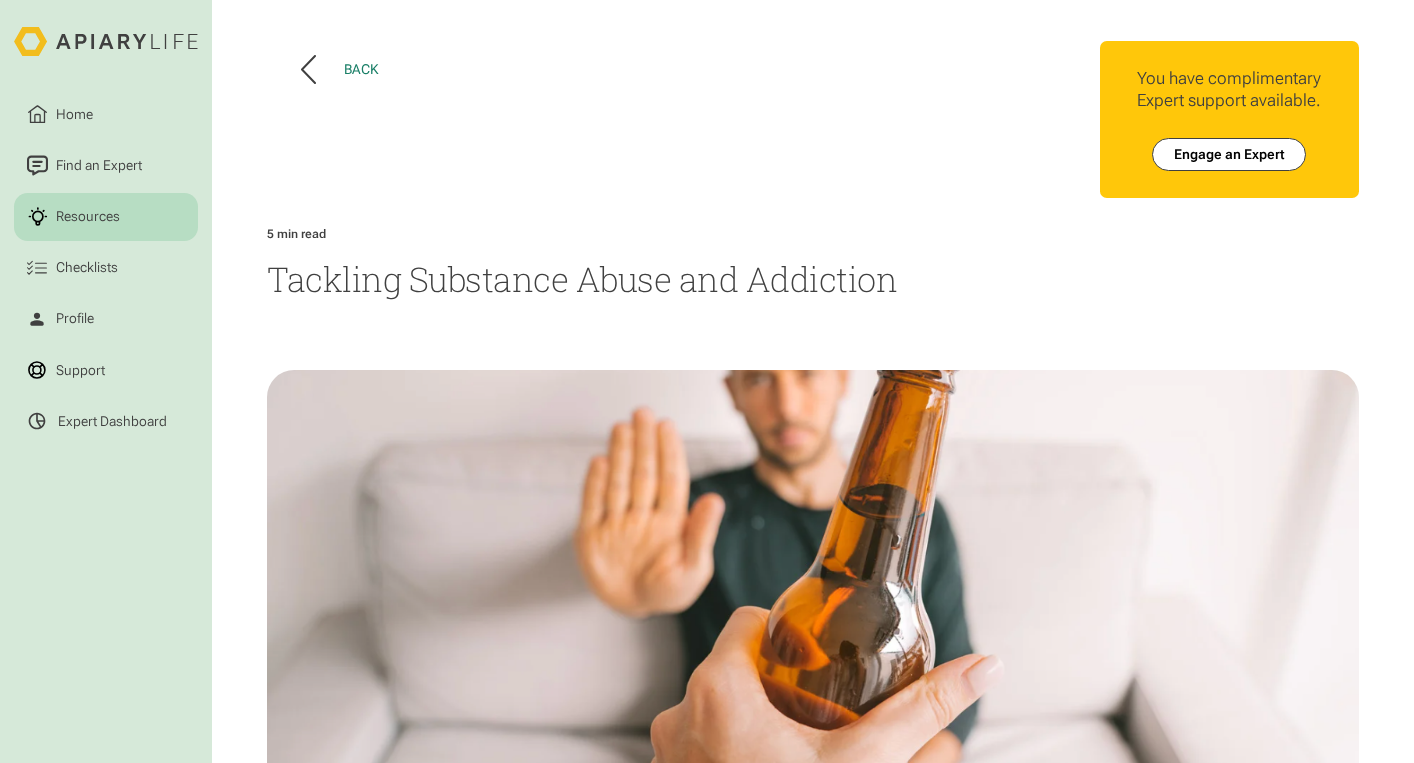 click on "Back" at bounding box center [361, 69] 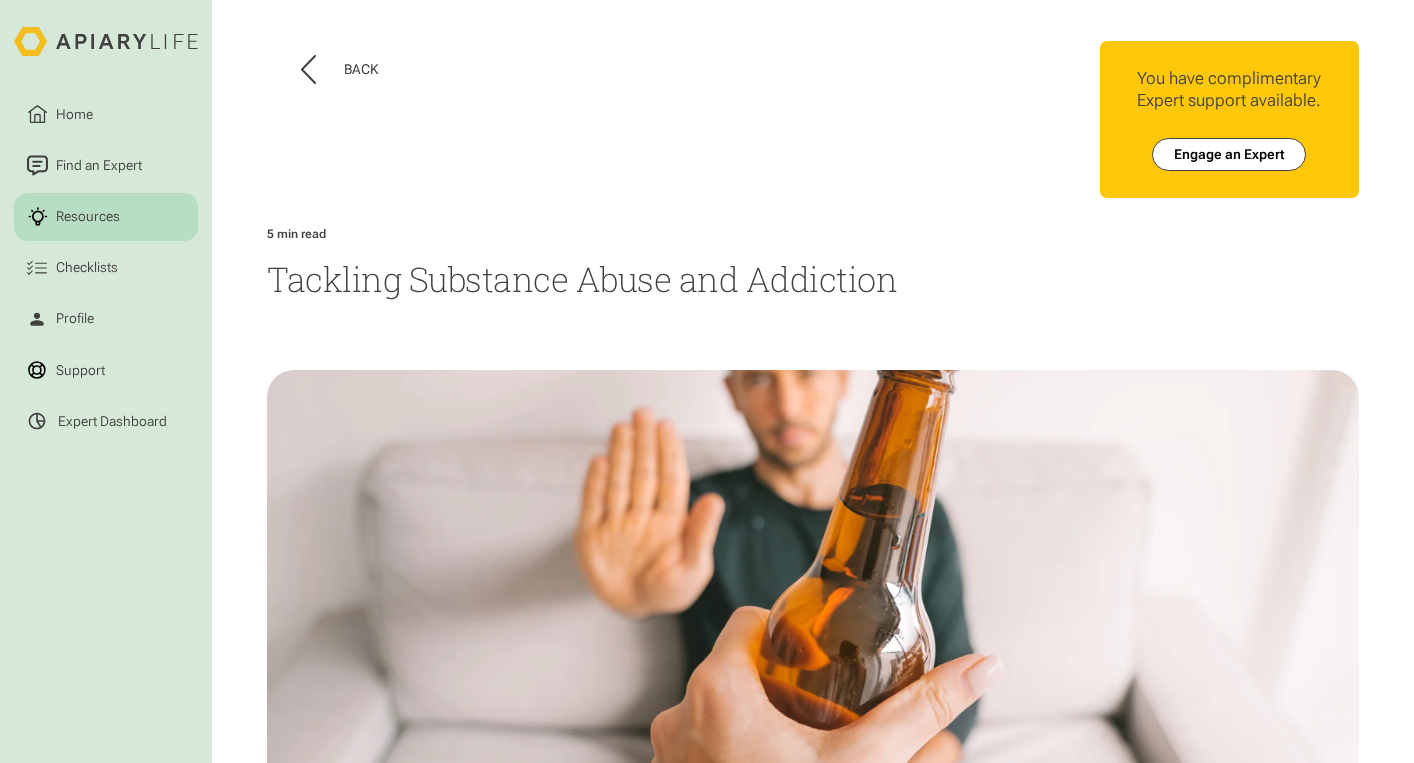scroll, scrollTop: 0, scrollLeft: 0, axis: both 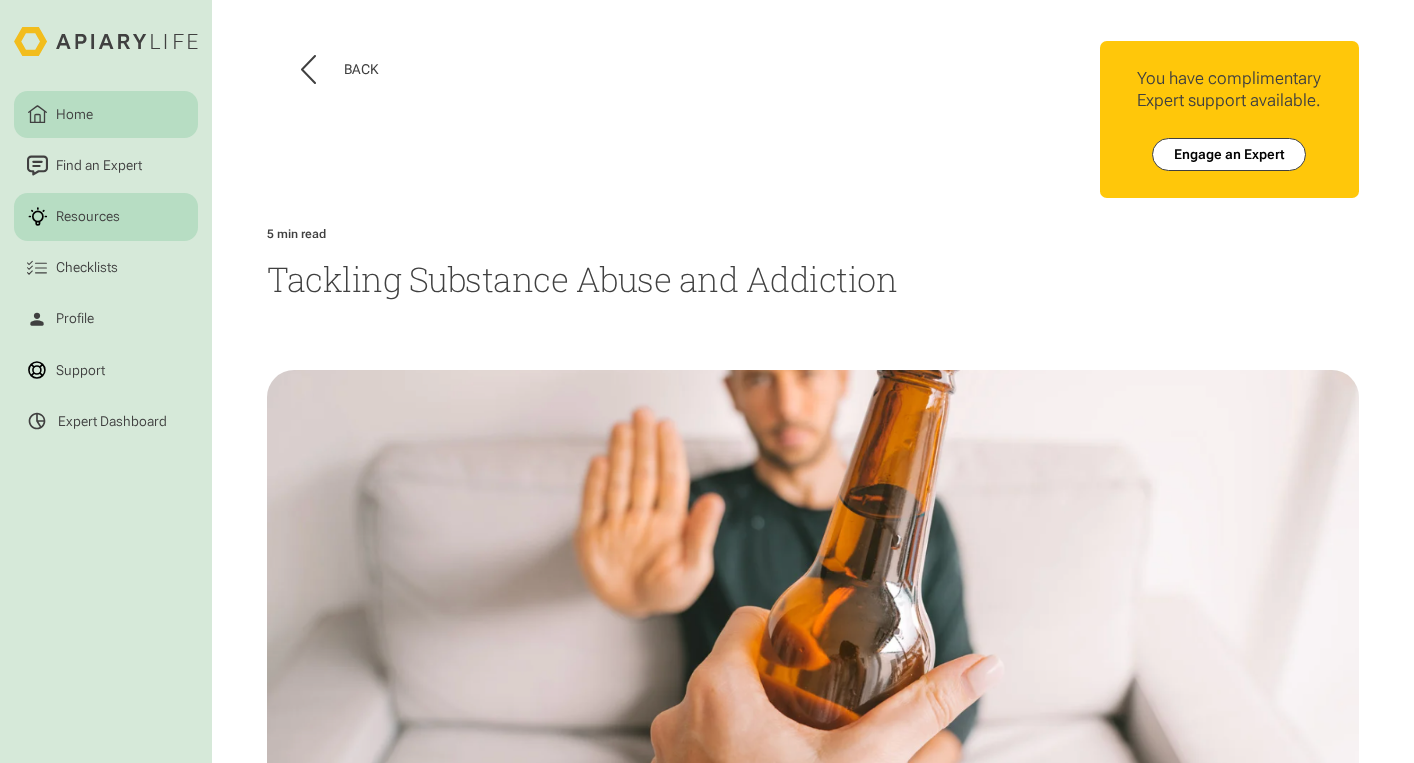 click on "Home" at bounding box center [75, 114] 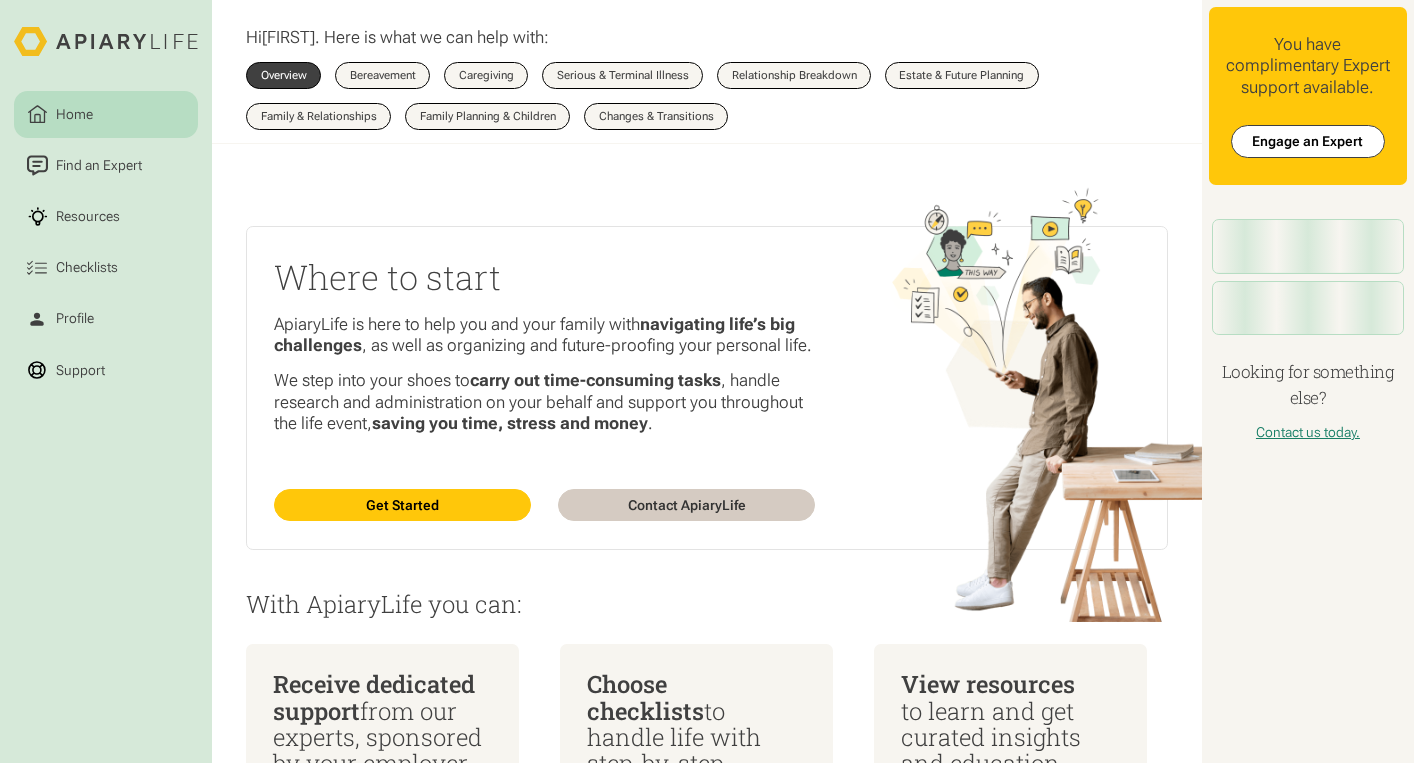 scroll, scrollTop: 0, scrollLeft: 0, axis: both 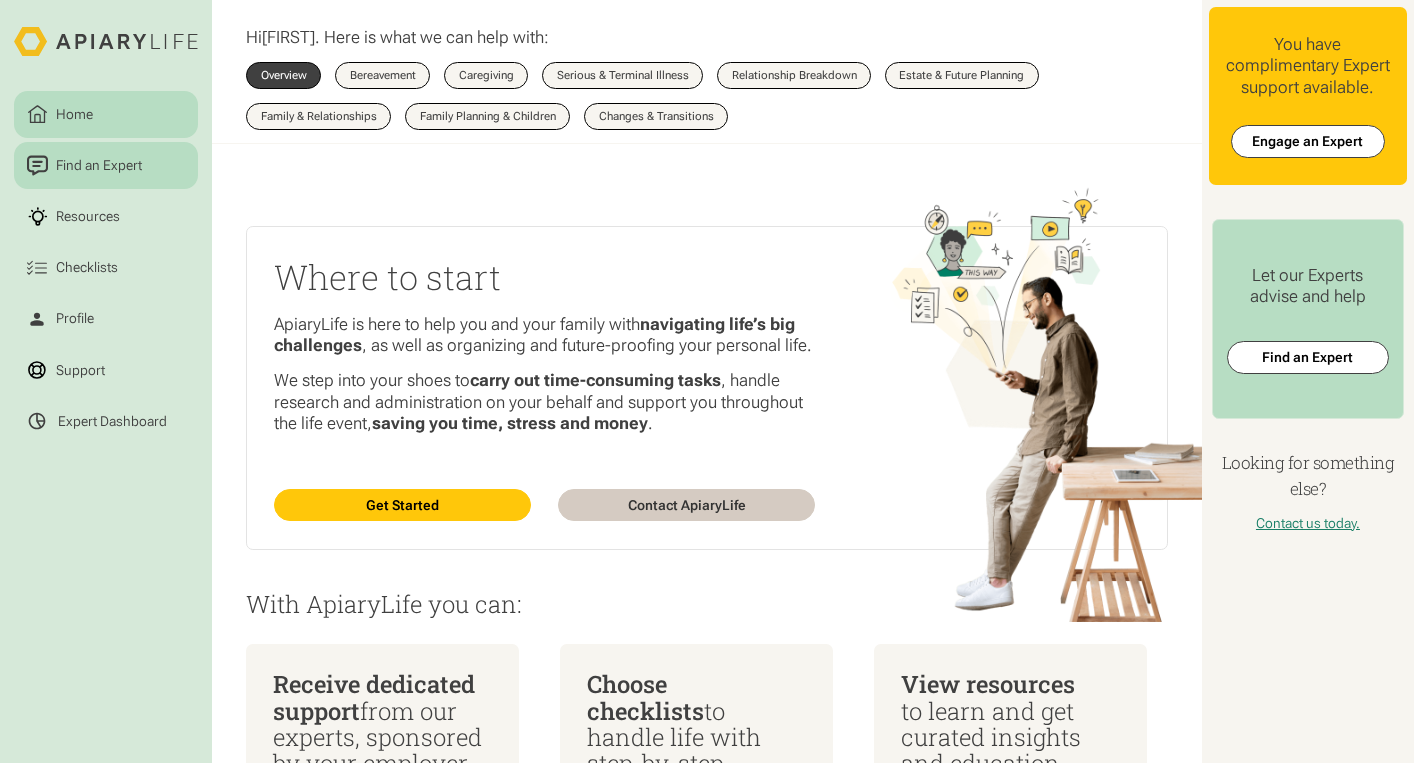 click on "Find an Expert" at bounding box center (99, 165) 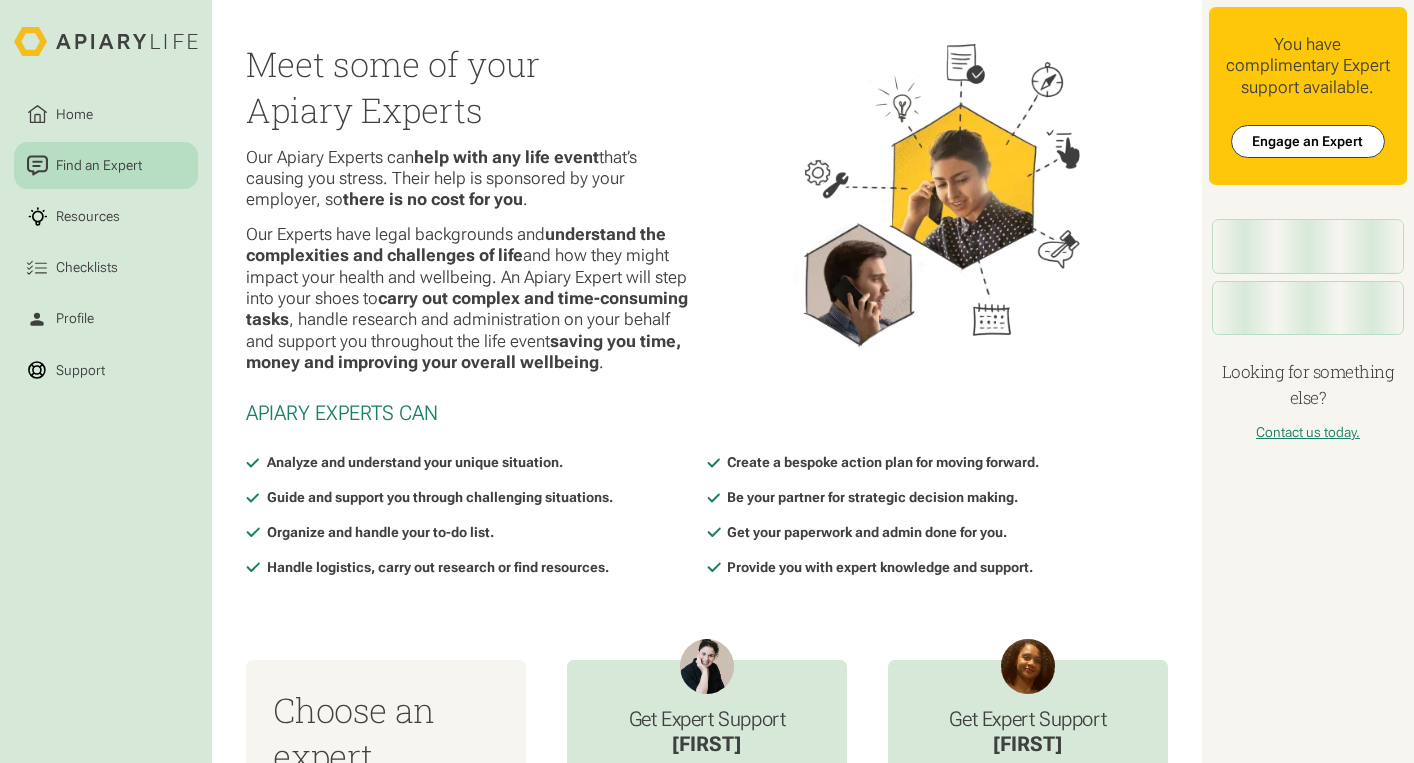 scroll, scrollTop: 0, scrollLeft: 0, axis: both 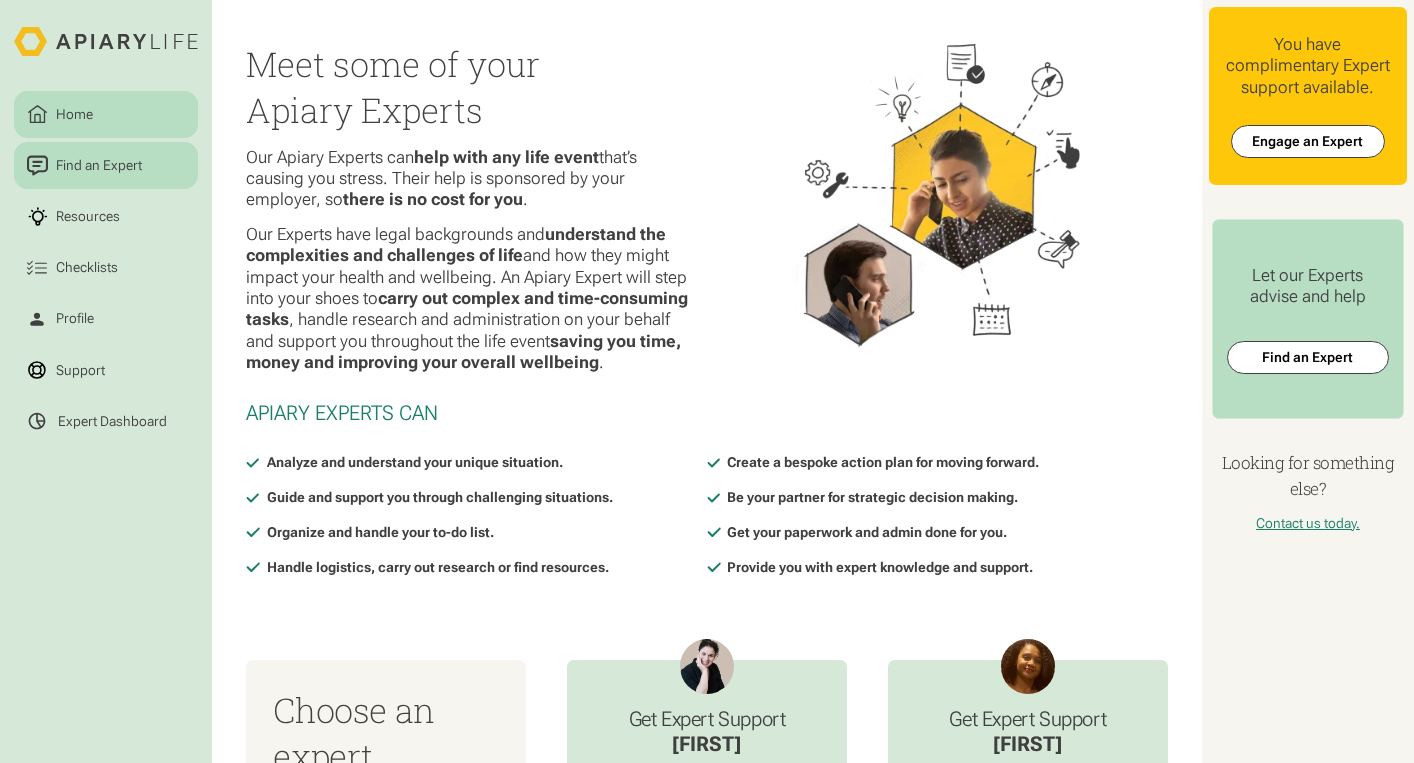 click on "Home" at bounding box center [75, 114] 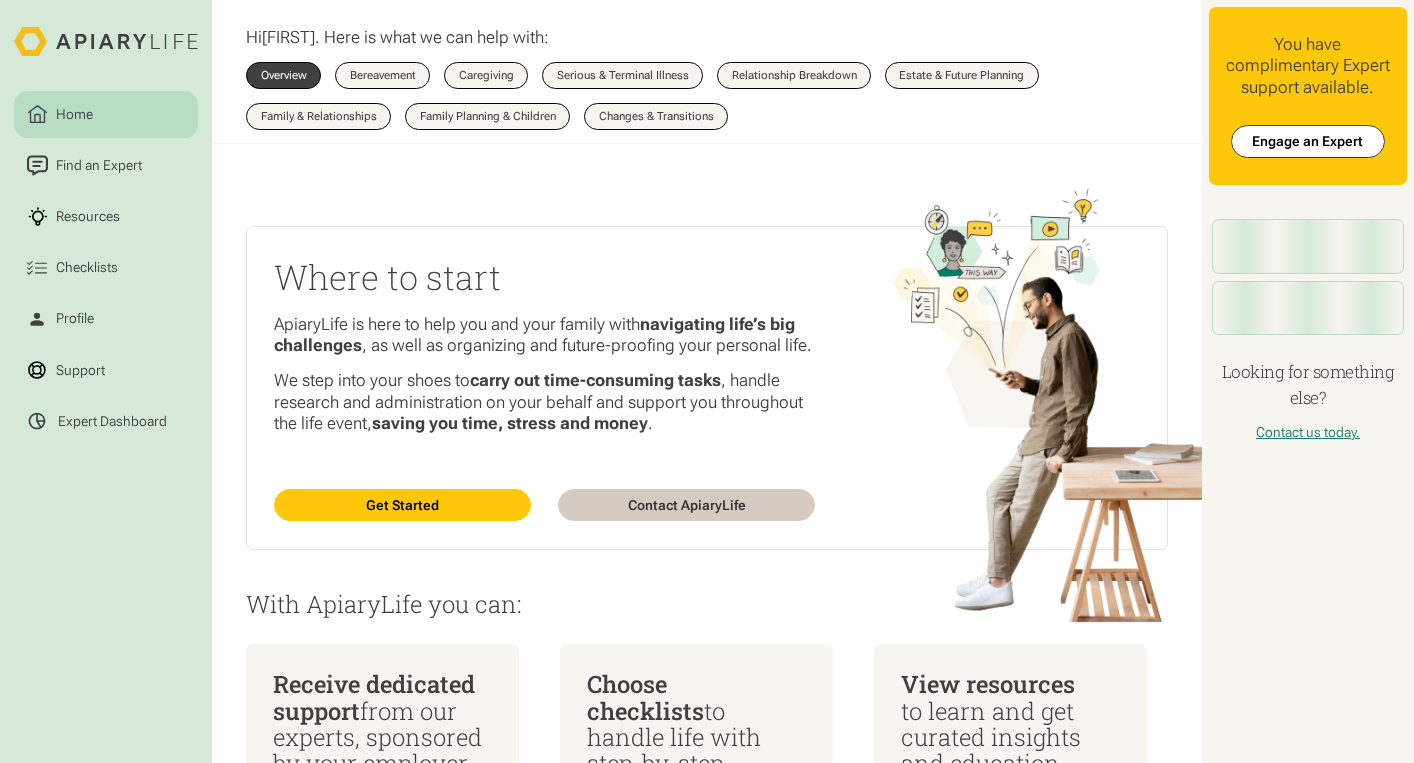 scroll, scrollTop: 0, scrollLeft: 0, axis: both 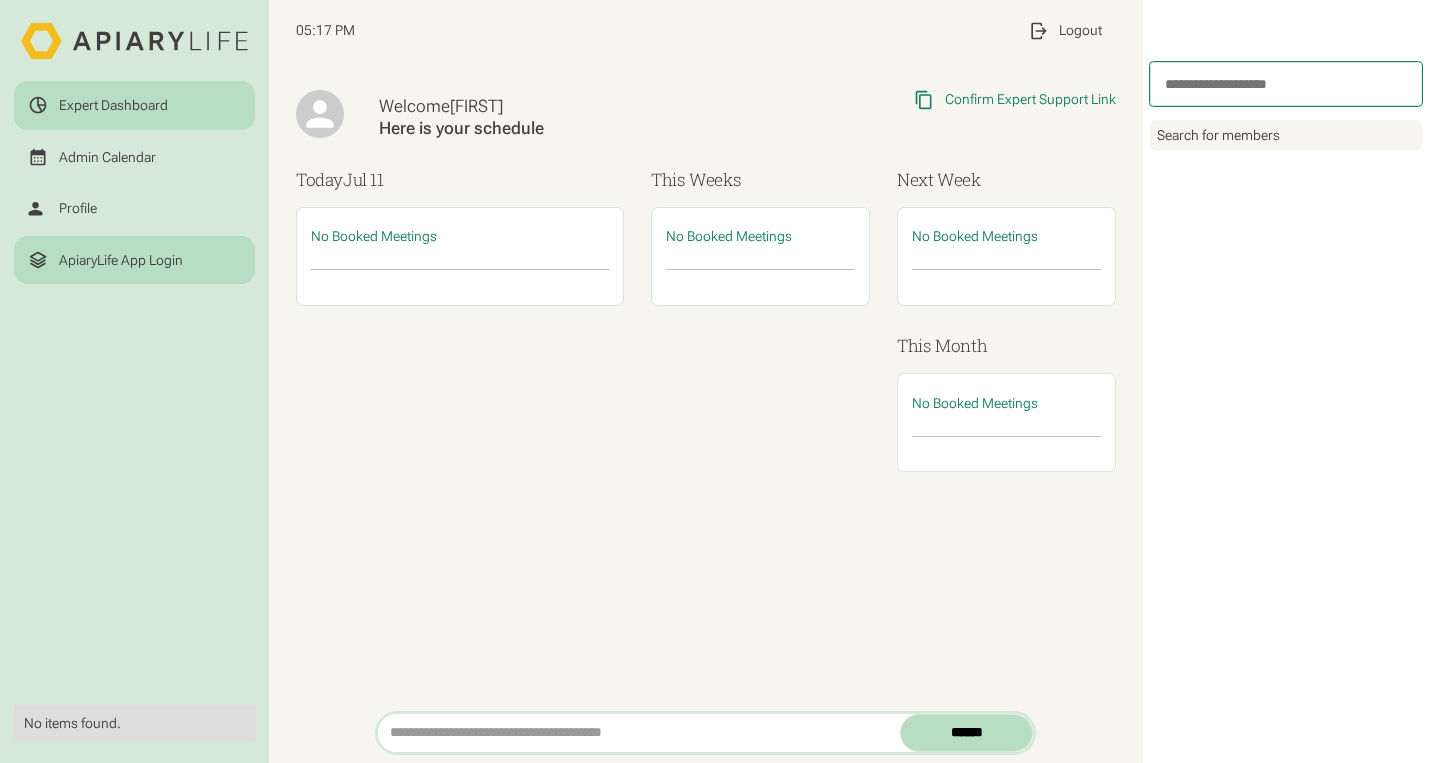 click on "ApiaryLife App Login" at bounding box center (121, 260) 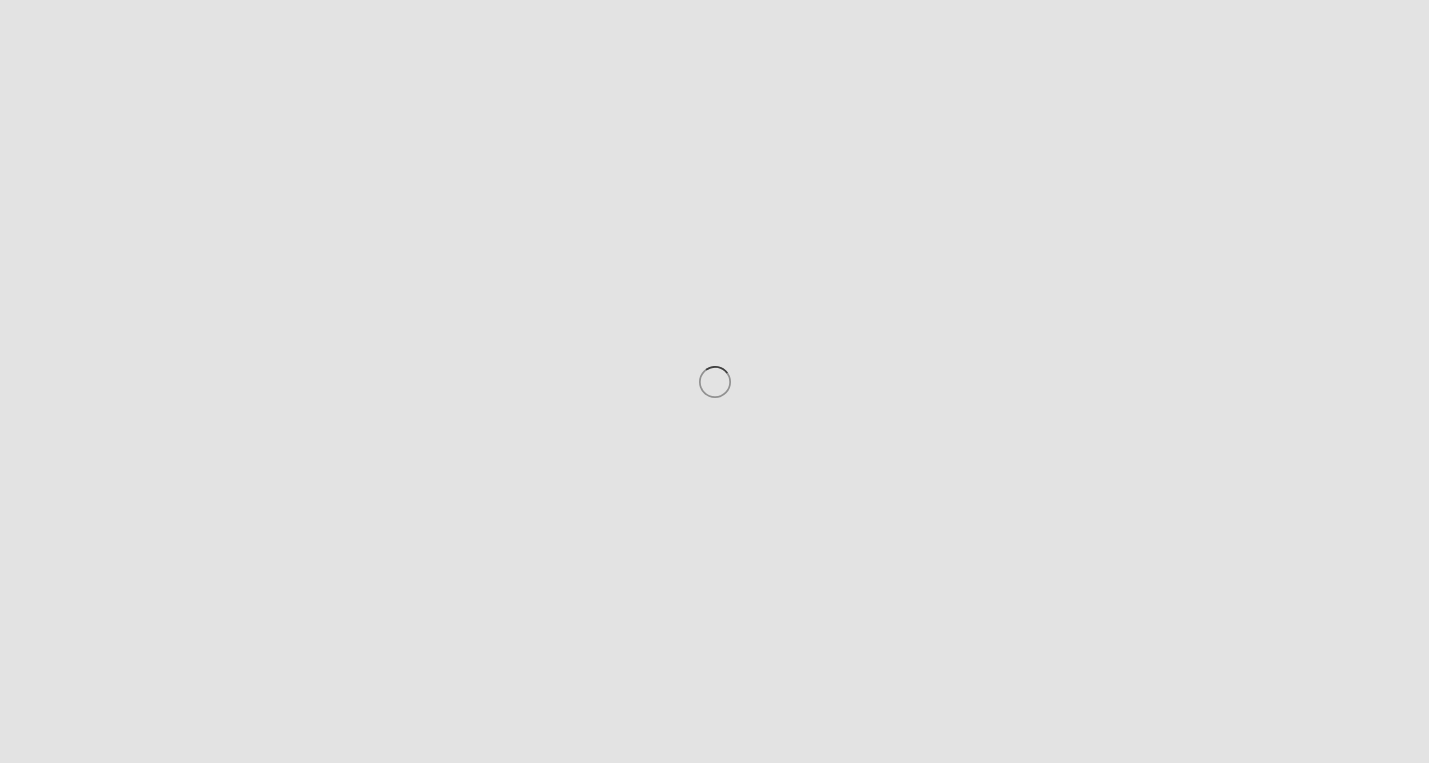 scroll, scrollTop: 0, scrollLeft: 0, axis: both 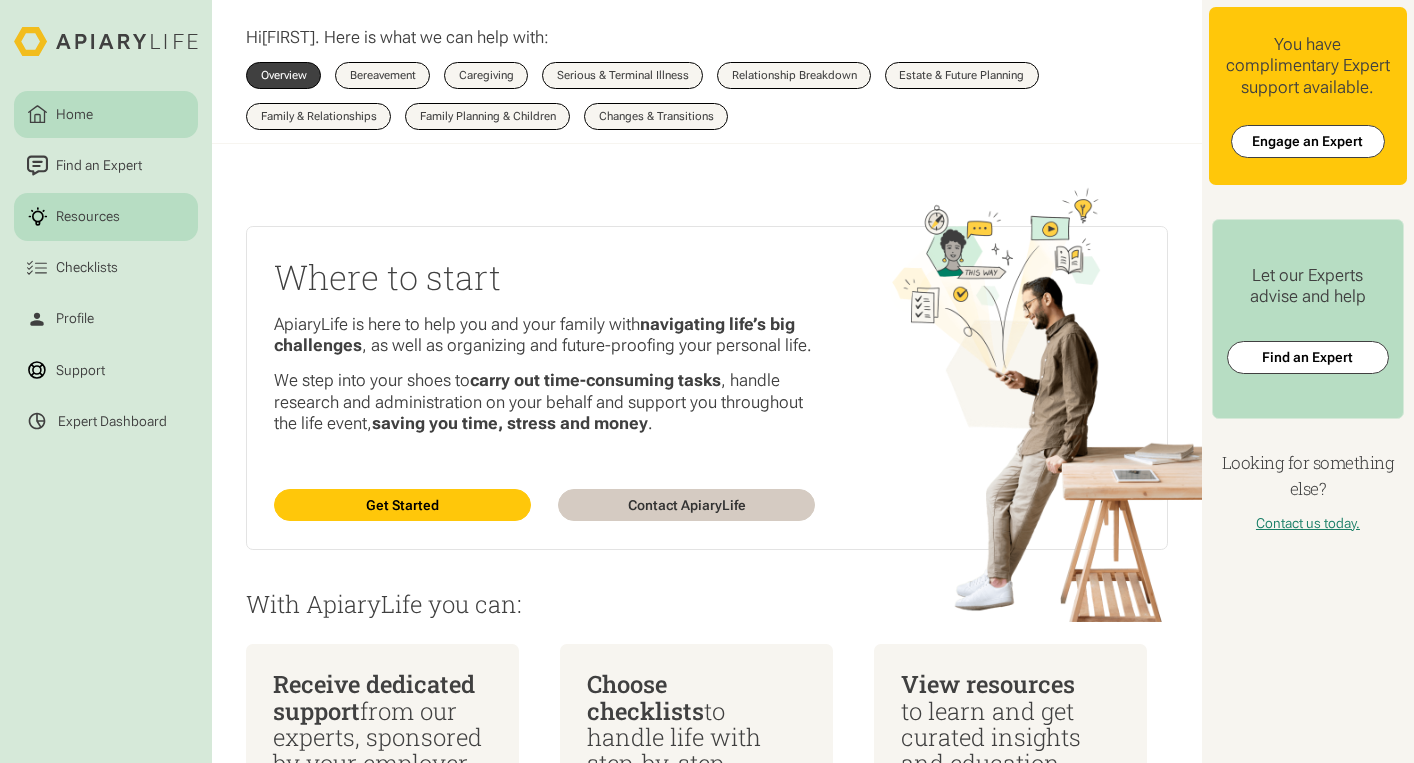 click on "Resources" at bounding box center [88, 216] 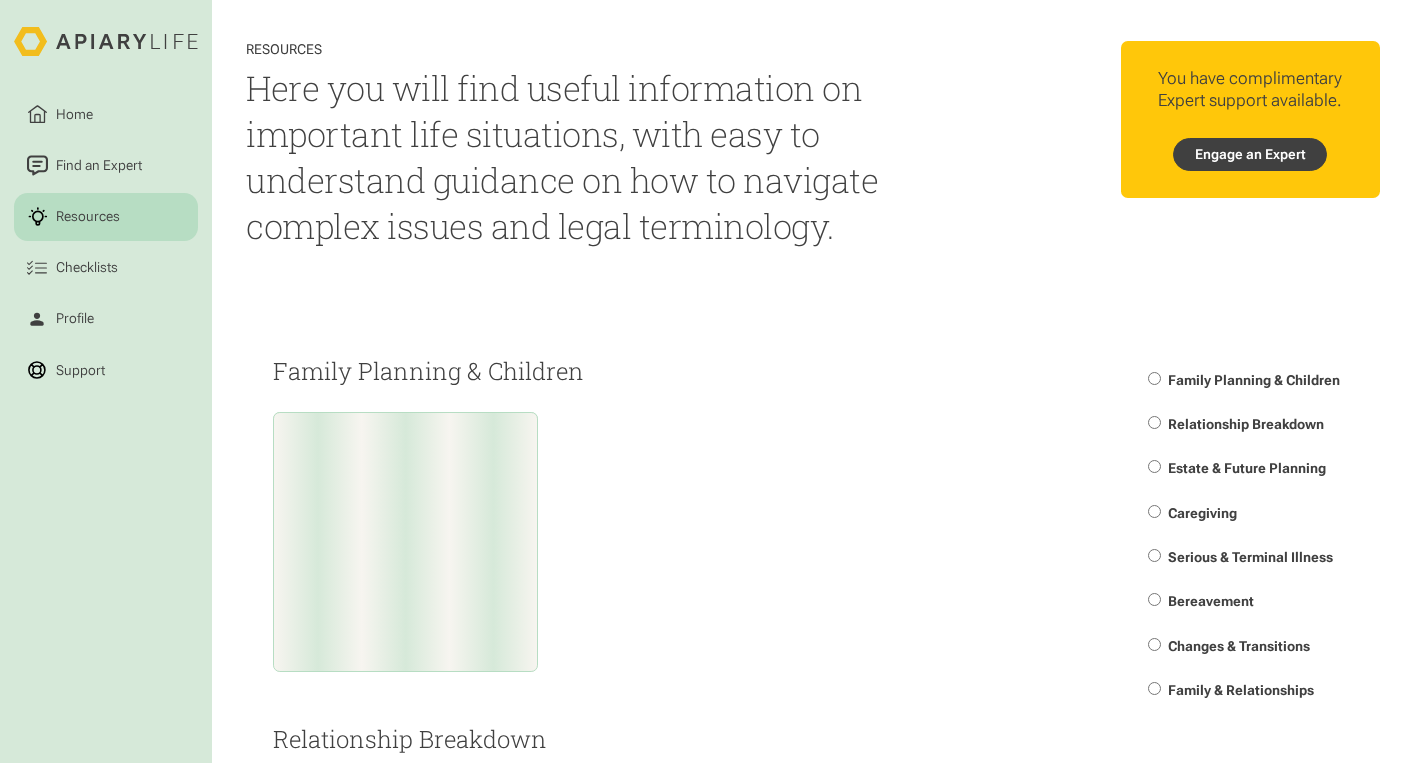 scroll, scrollTop: 0, scrollLeft: 0, axis: both 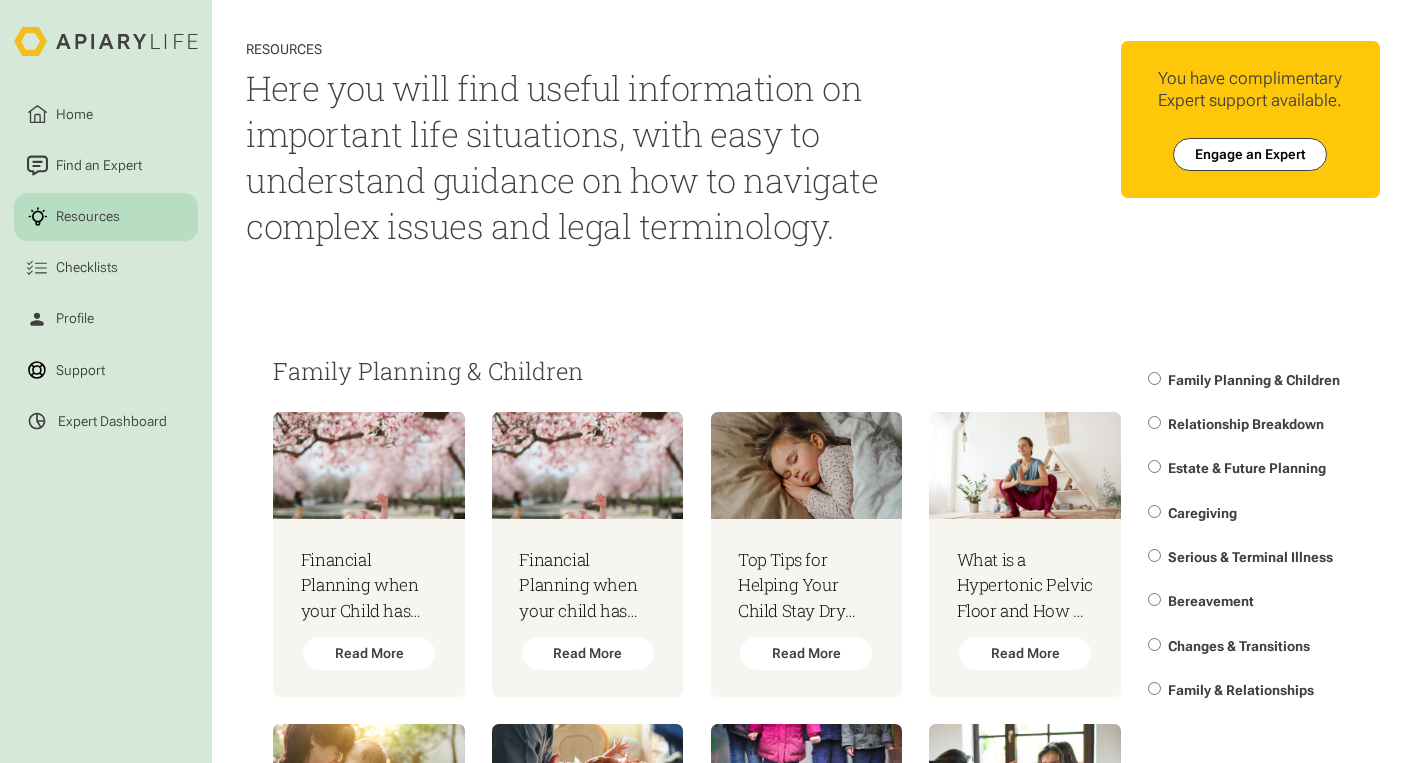 click on "Home
Find an Expert
Resources
Checklists
Profile
Support
Expert Dashboard Resources Here you will find useful information on important life situations, with easy to understand guidance on how to navigate complex issues and legal terminology.
Home
Find an Expert
Resources
Checklists You have complimentary Expert support available. Engage an Expert Family Planning & Children Financial Planning when your Child has Additional Needs Read More Financial Planning when your child has additional needs Read More Top Tips for Helping Your Child Stay Dry Through the Night  Read More What is a Hypertonic Pelvic Floor and How Do I Fix It? Read More Understanding Egg Freezing: Is it a Valid Insurance Policy?  Read More The New Neonatal Laws and What They Mean for You Read More Relationship Breakdown and Children: A Whistle-Stop Tour Read More" at bounding box center (707, 381) 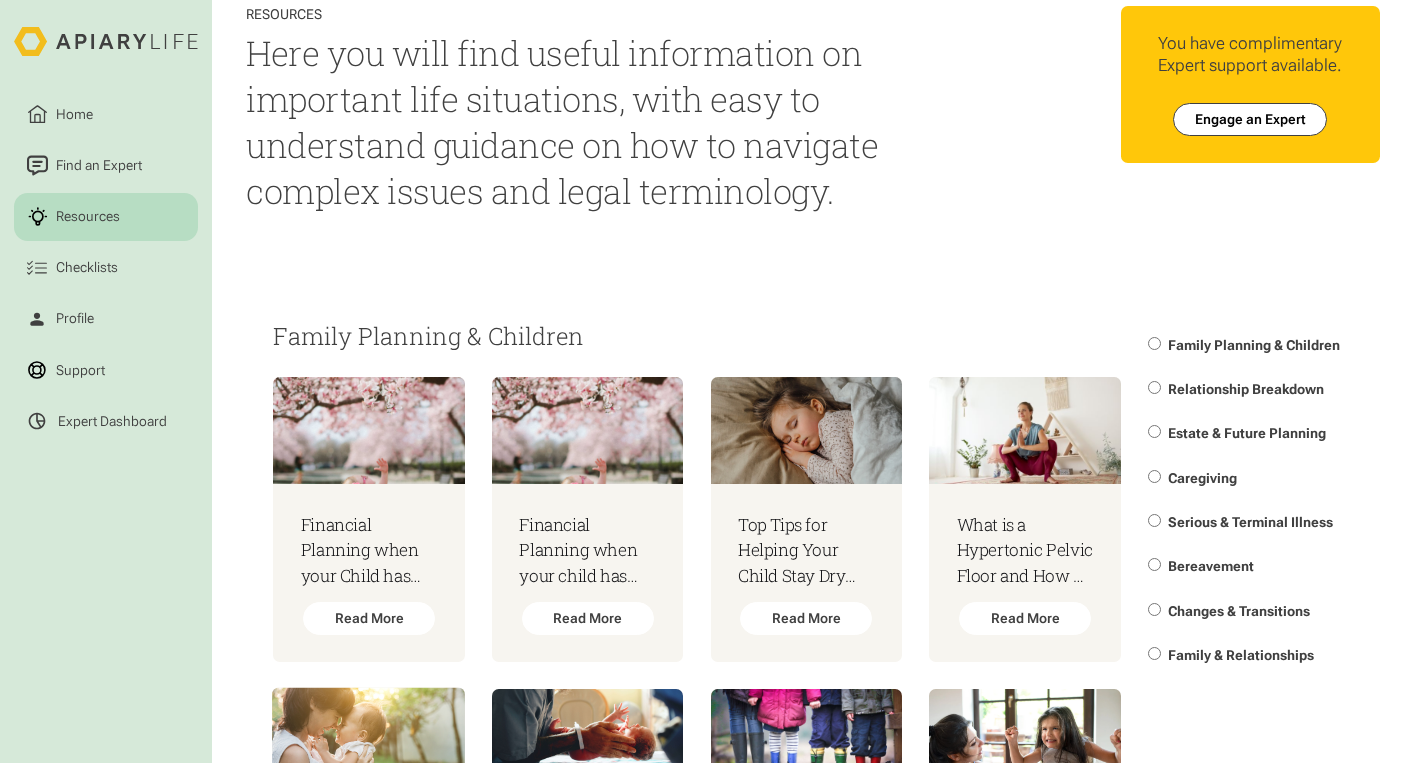scroll, scrollTop: 276, scrollLeft: 0, axis: vertical 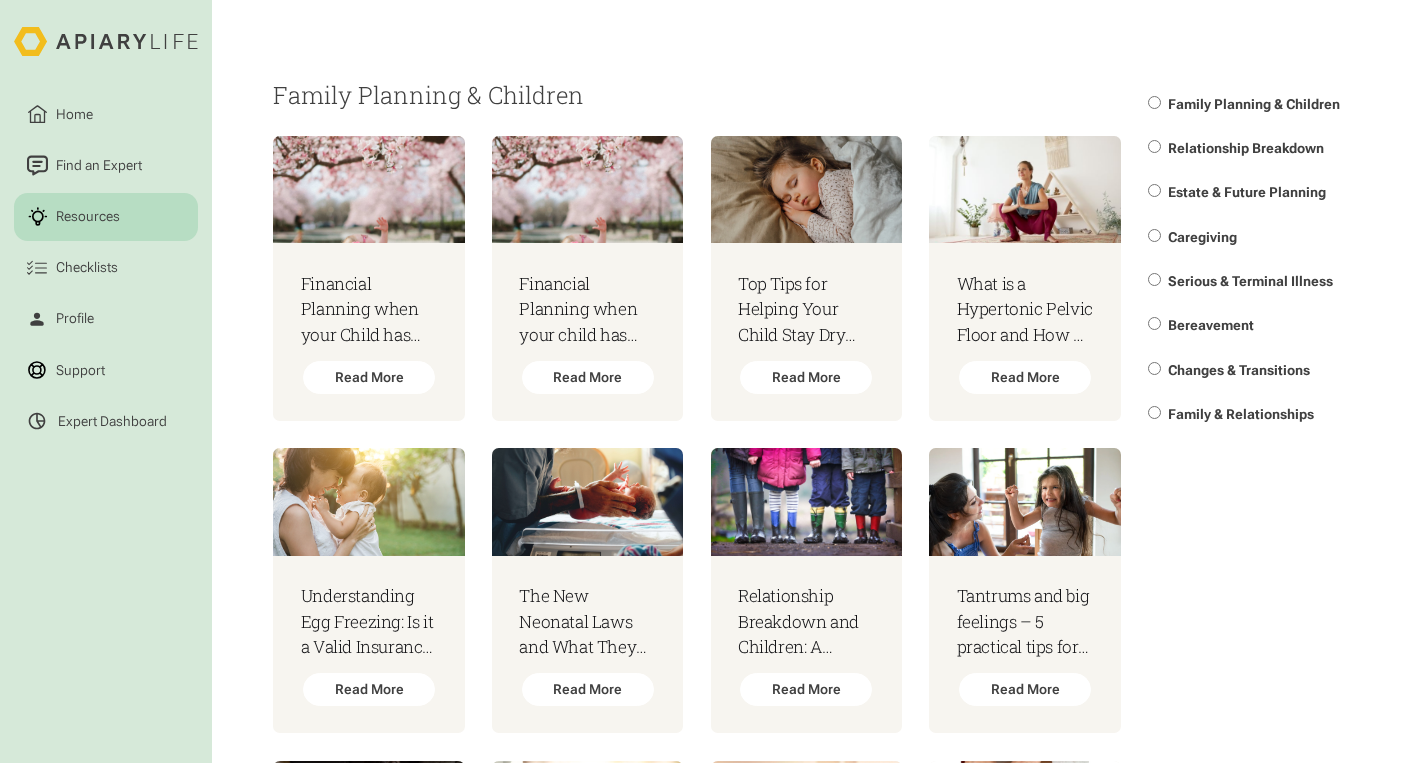click on "Relationship Breakdown" at bounding box center [1250, 148] 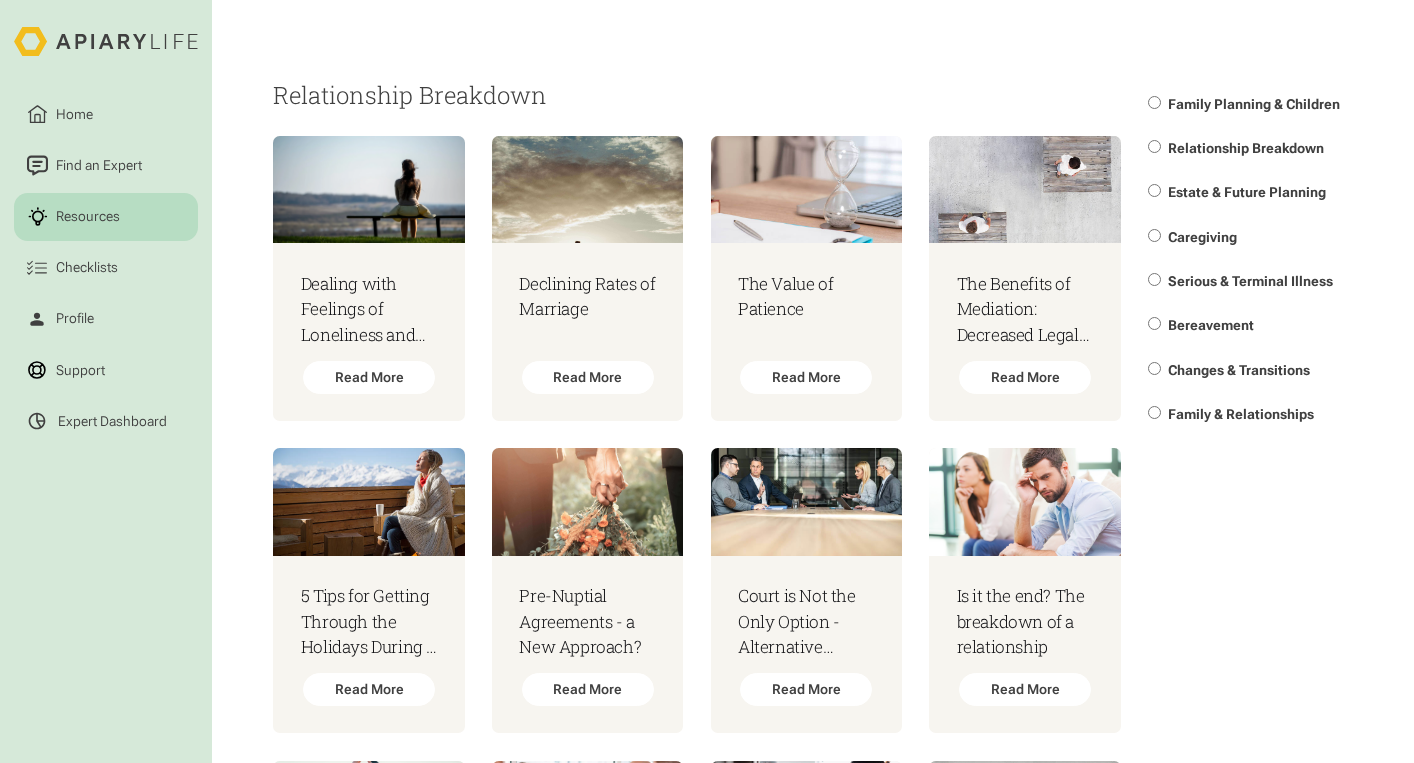 scroll, scrollTop: 136, scrollLeft: 0, axis: vertical 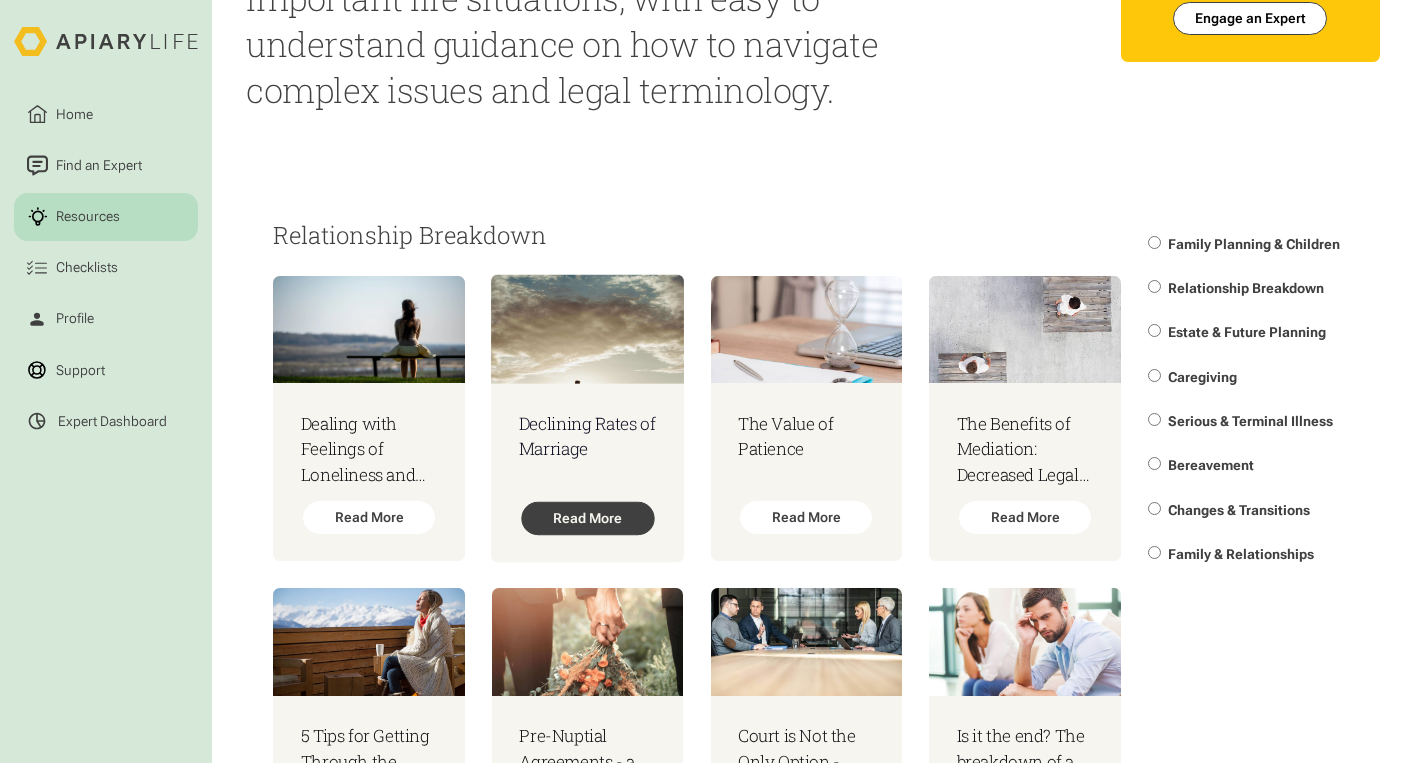 click on "Read More" at bounding box center (587, 518) 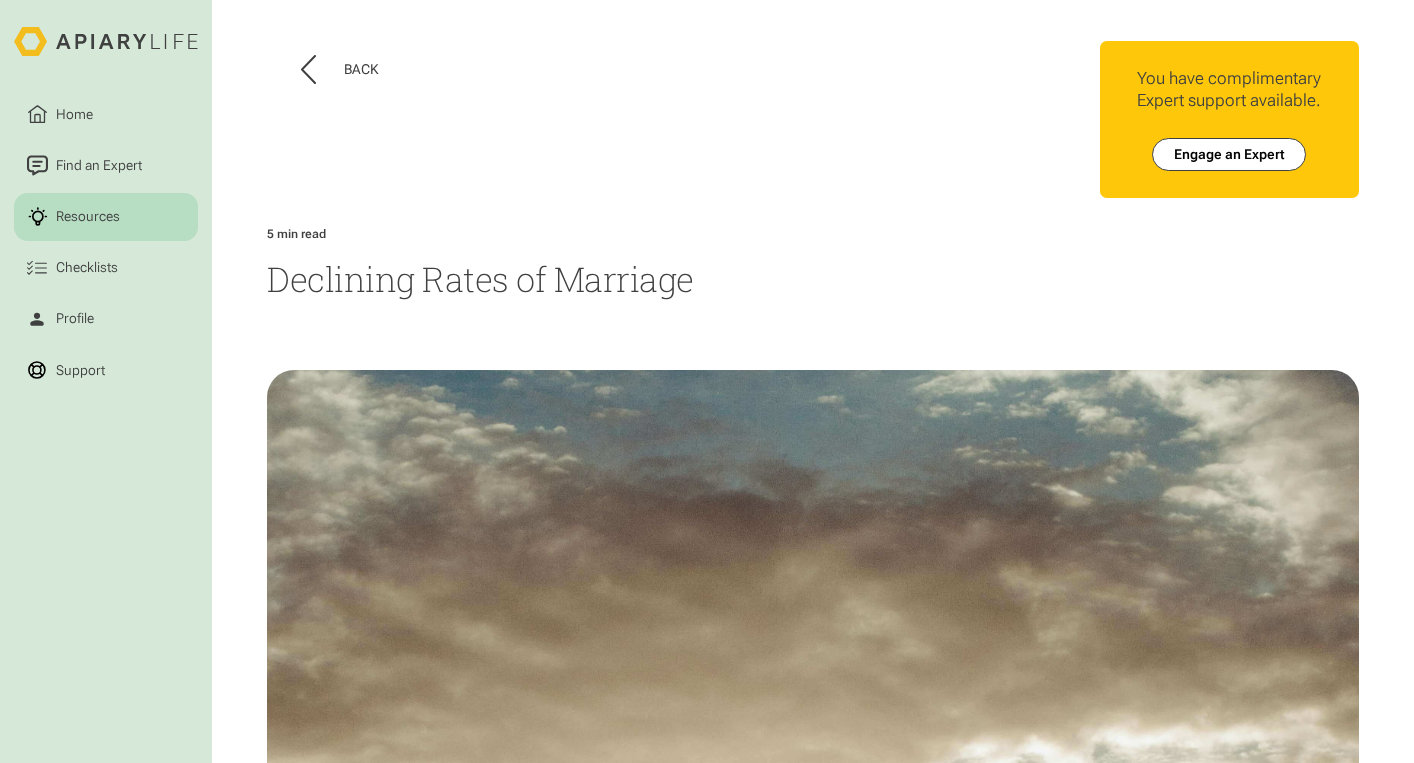 scroll, scrollTop: 0, scrollLeft: 0, axis: both 